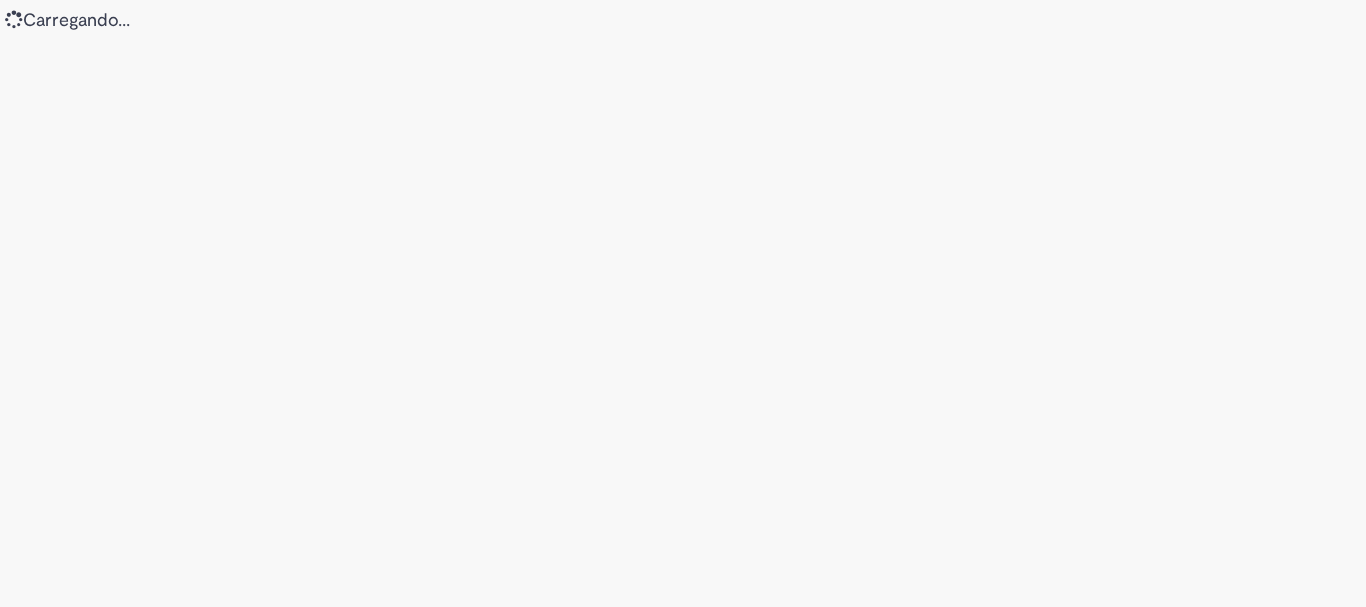 scroll, scrollTop: 0, scrollLeft: 0, axis: both 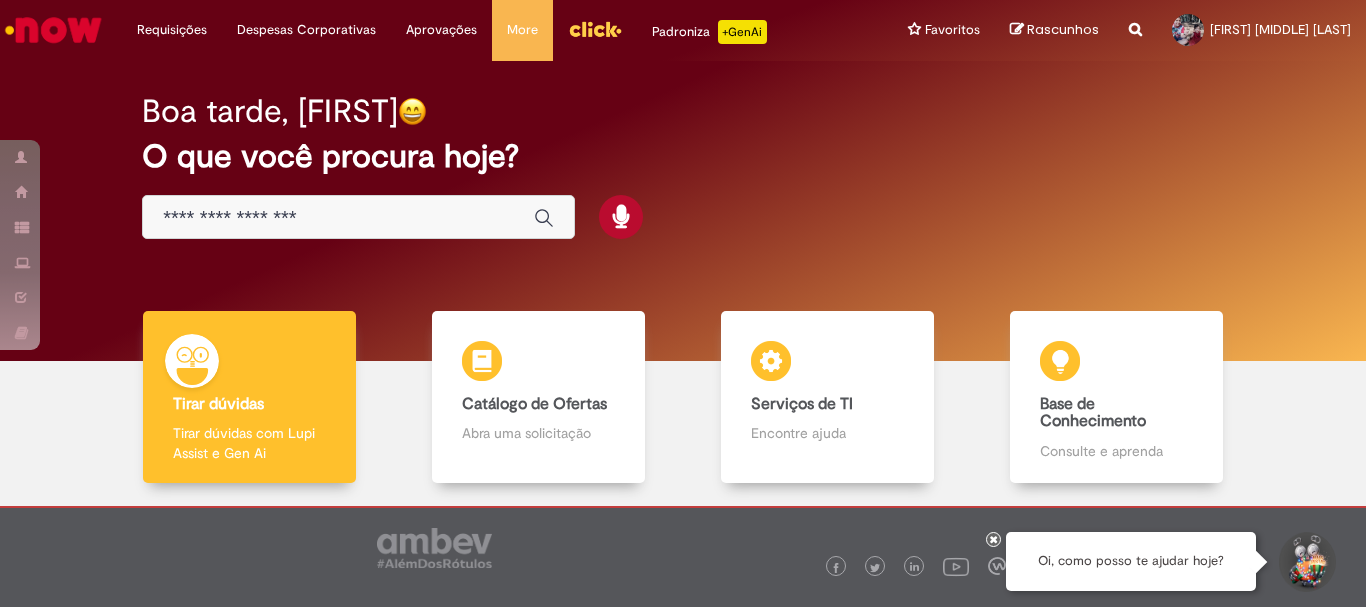 click at bounding box center [338, 218] 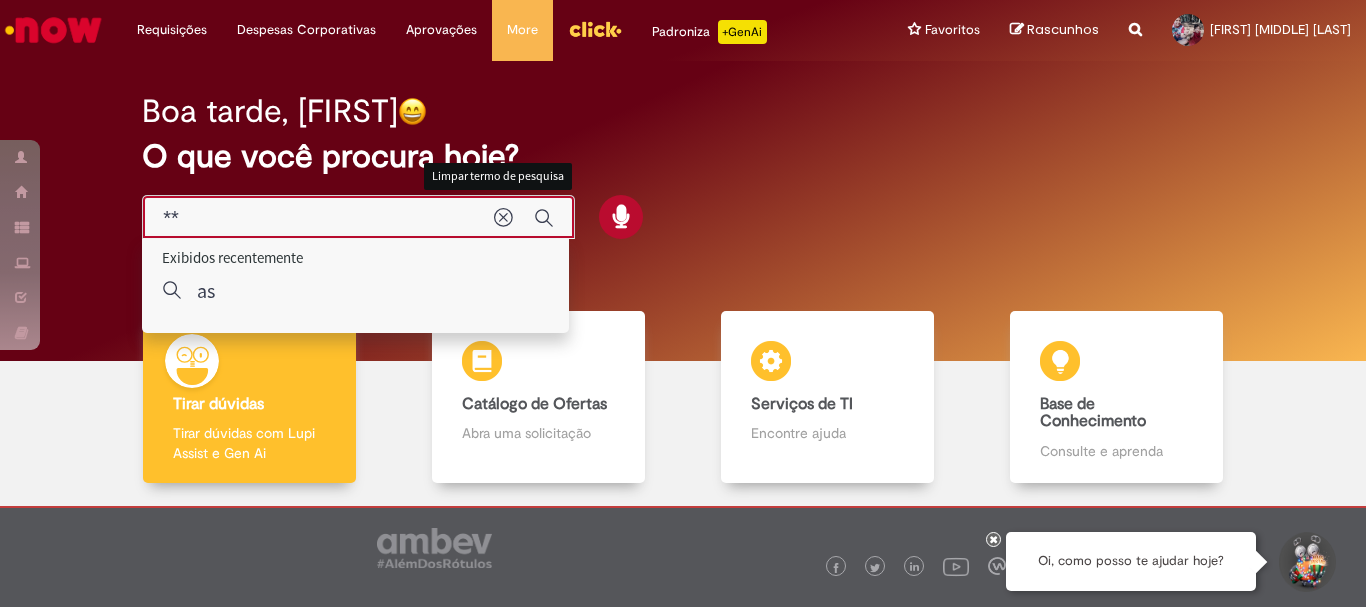 type on "*" 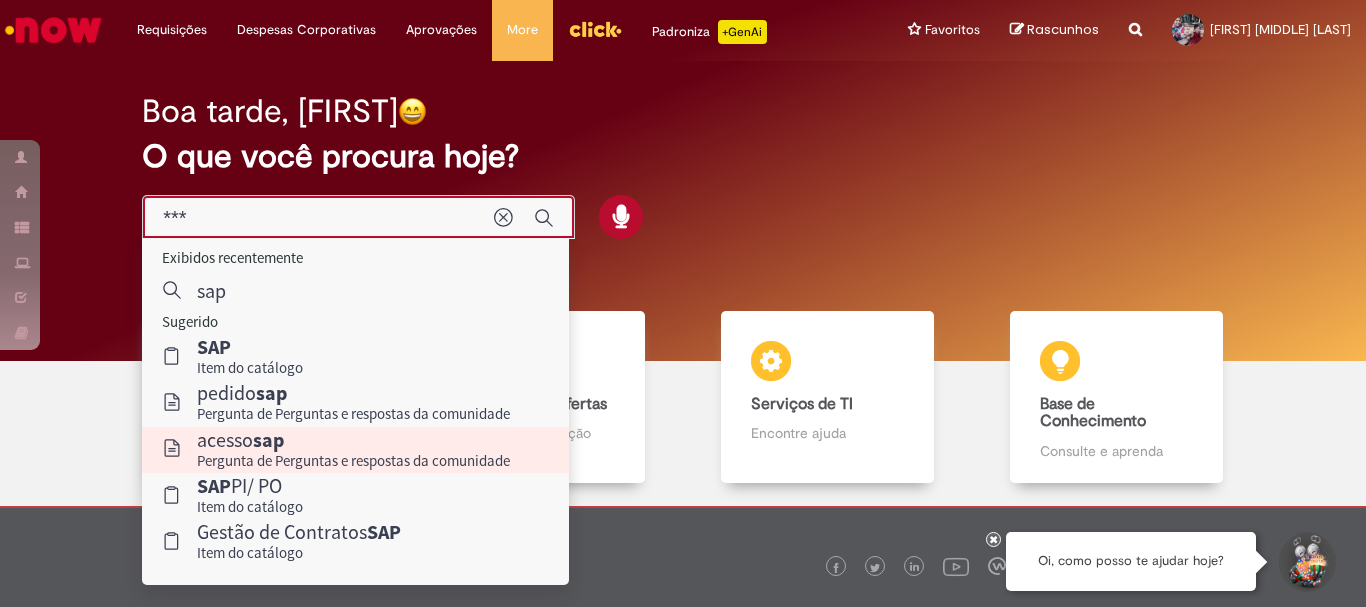 type on "***" 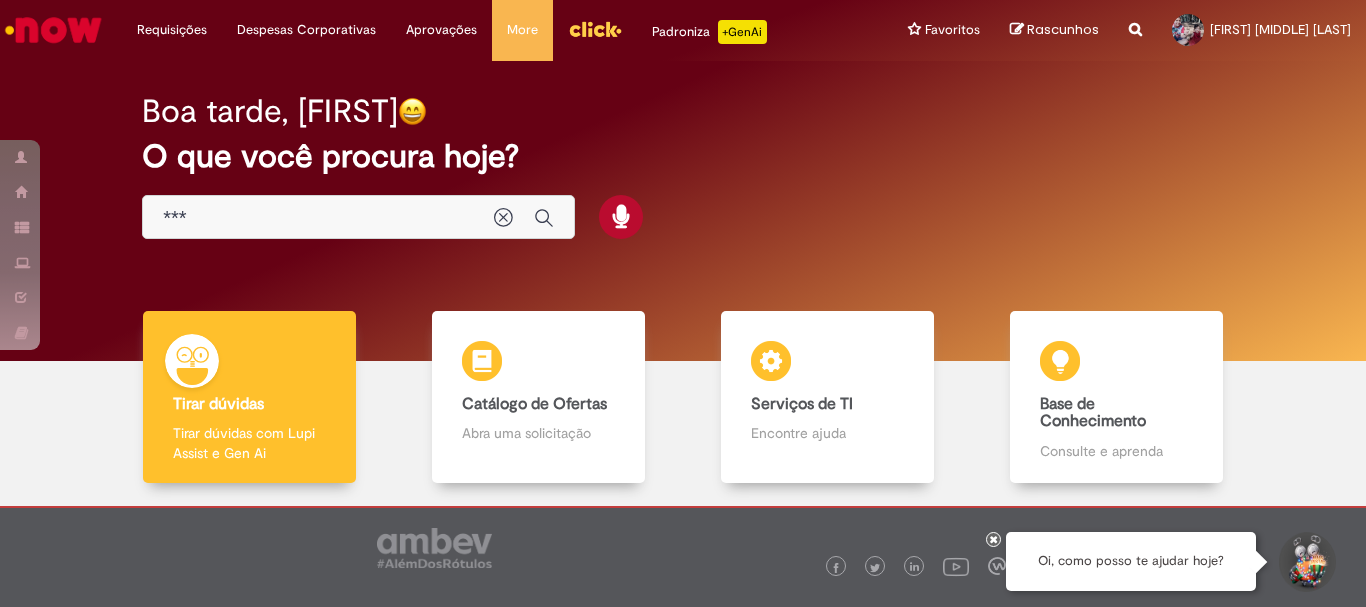 click on "Tirar dúvidas
Tirar dúvidas
Tirar dúvidas com Lupi Assist e Gen Ai" at bounding box center [249, 397] 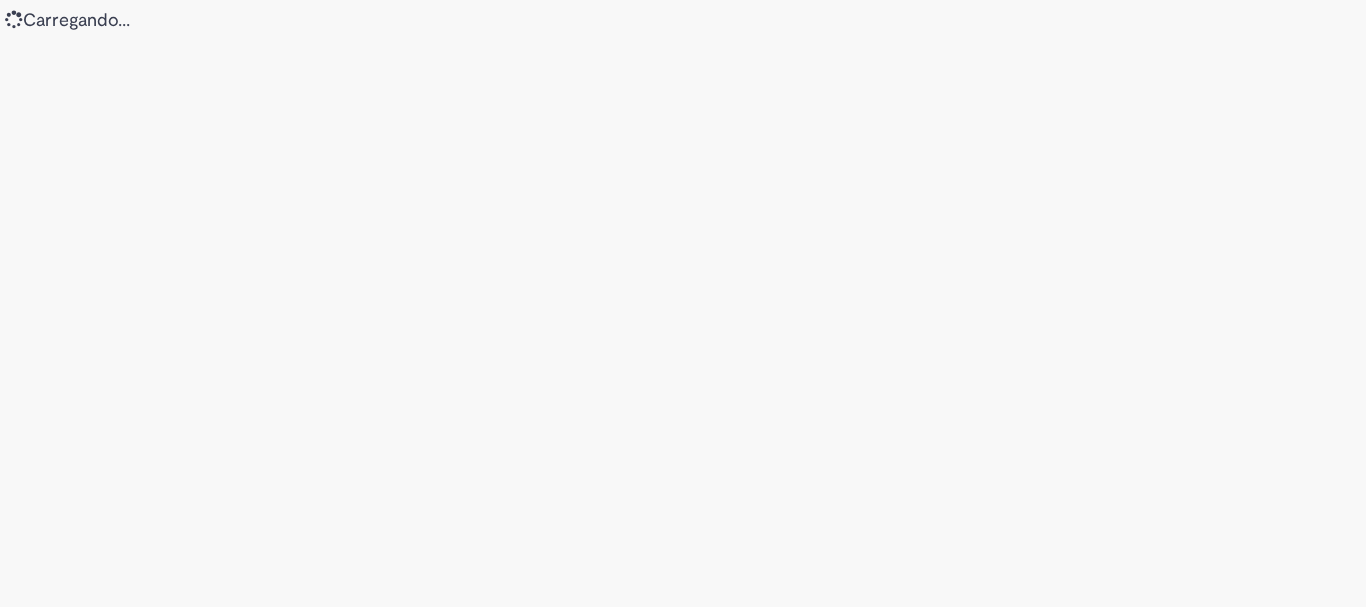 scroll, scrollTop: 0, scrollLeft: 0, axis: both 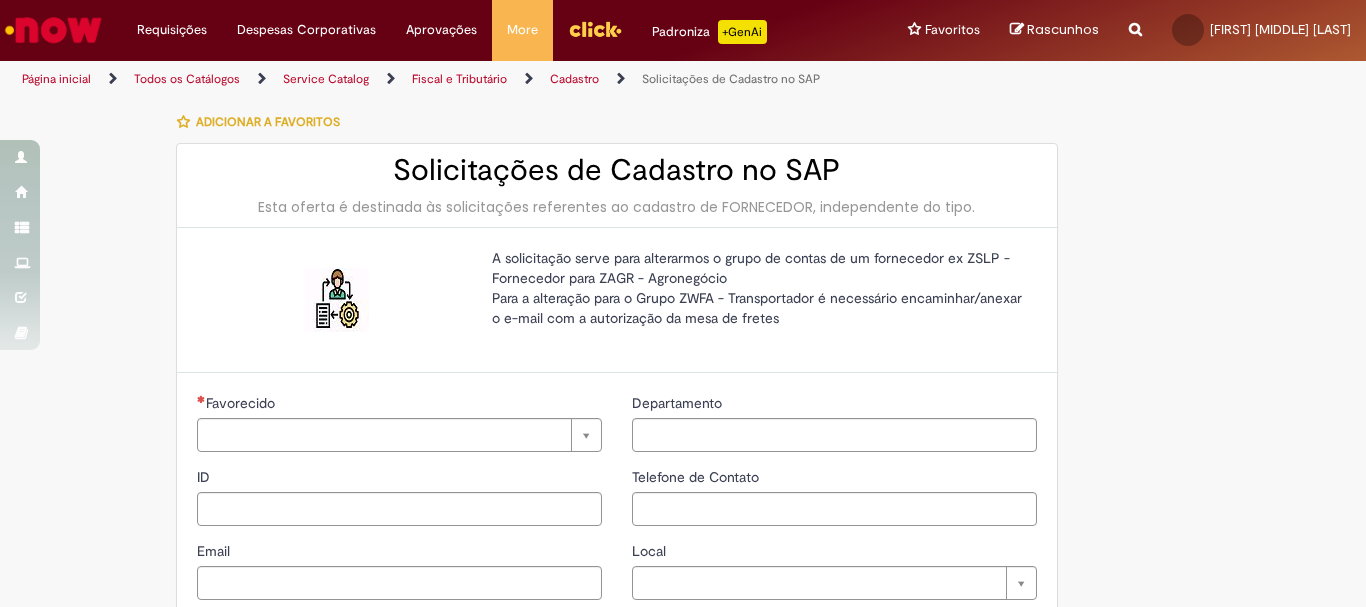 type on "********" 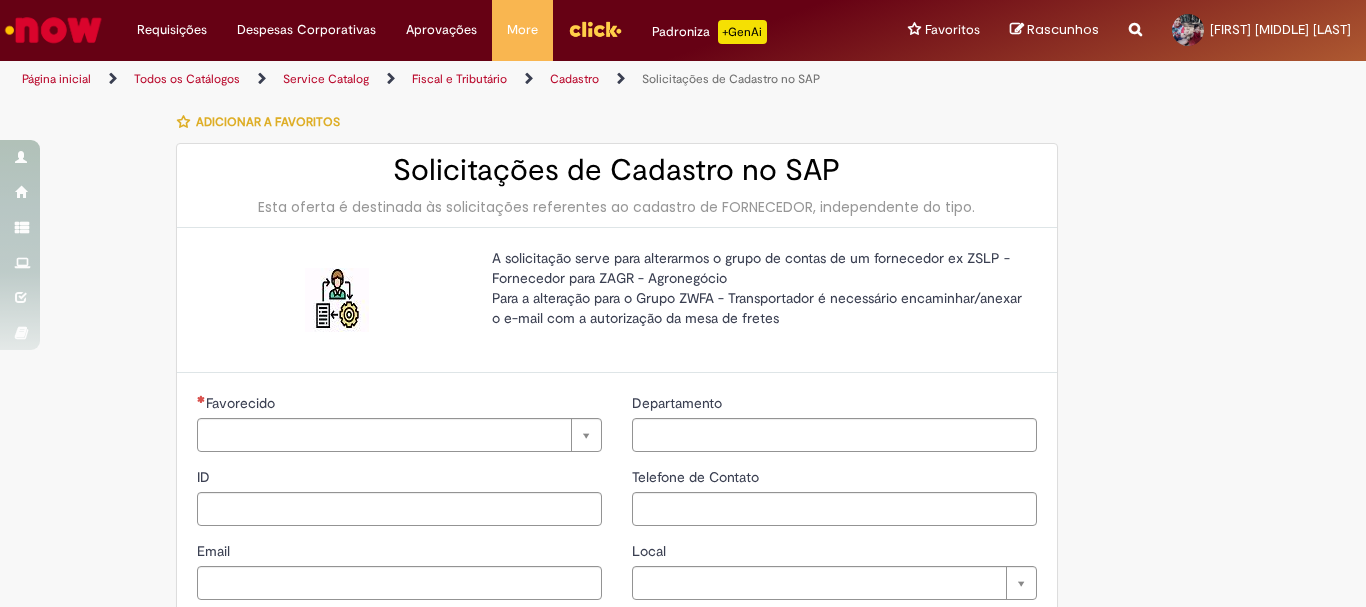type on "**********" 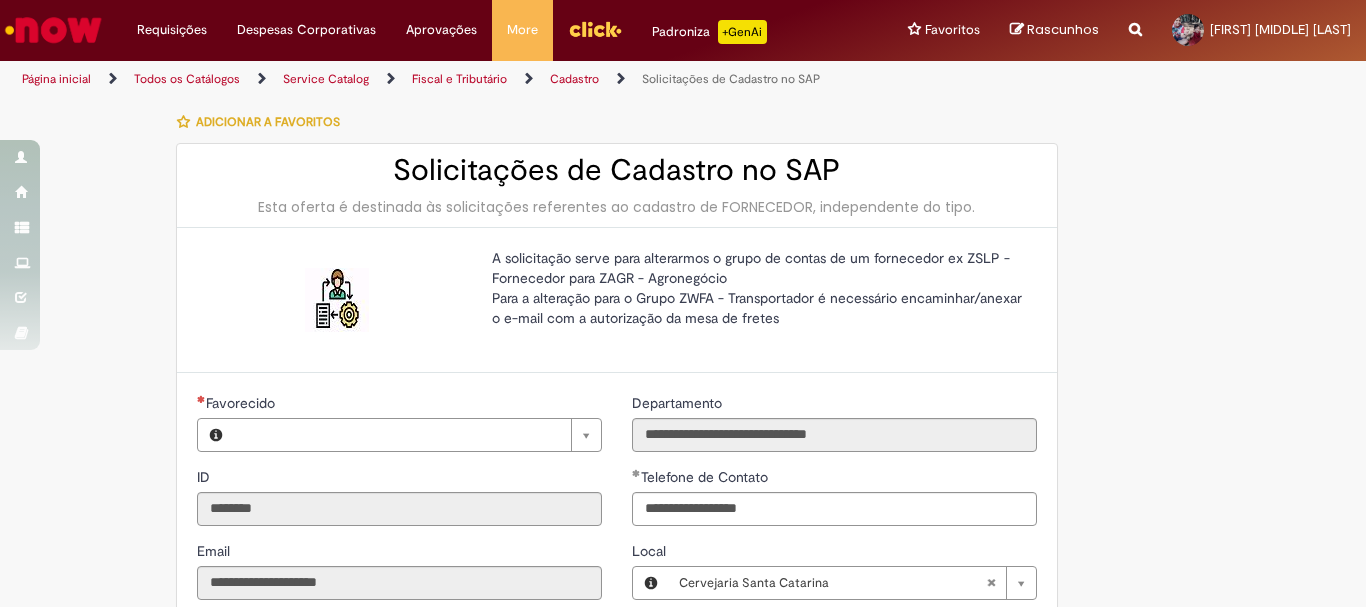 type on "**********" 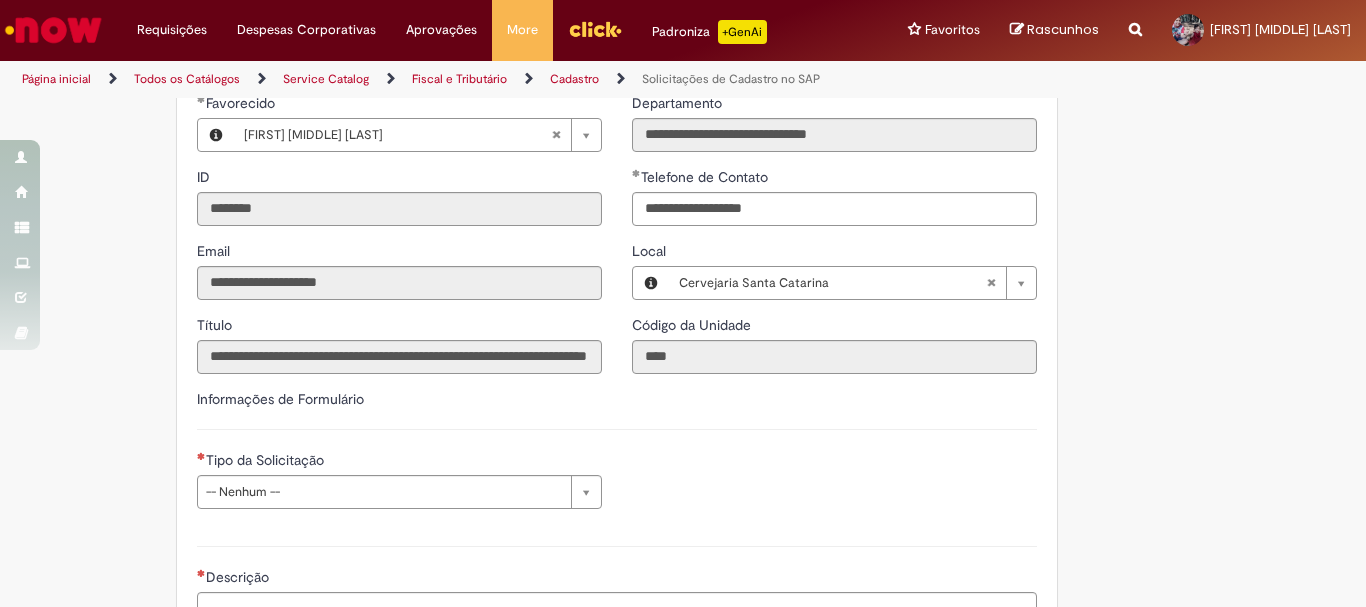 scroll, scrollTop: 500, scrollLeft: 0, axis: vertical 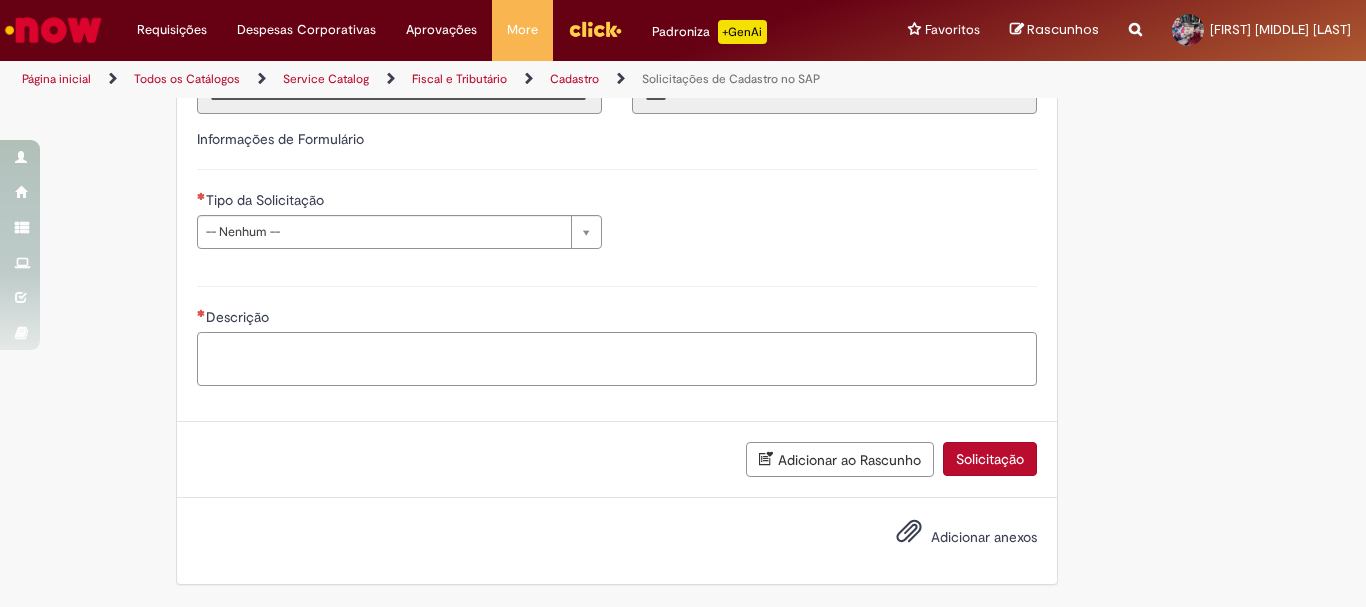 click on "Descrição" at bounding box center [617, 359] 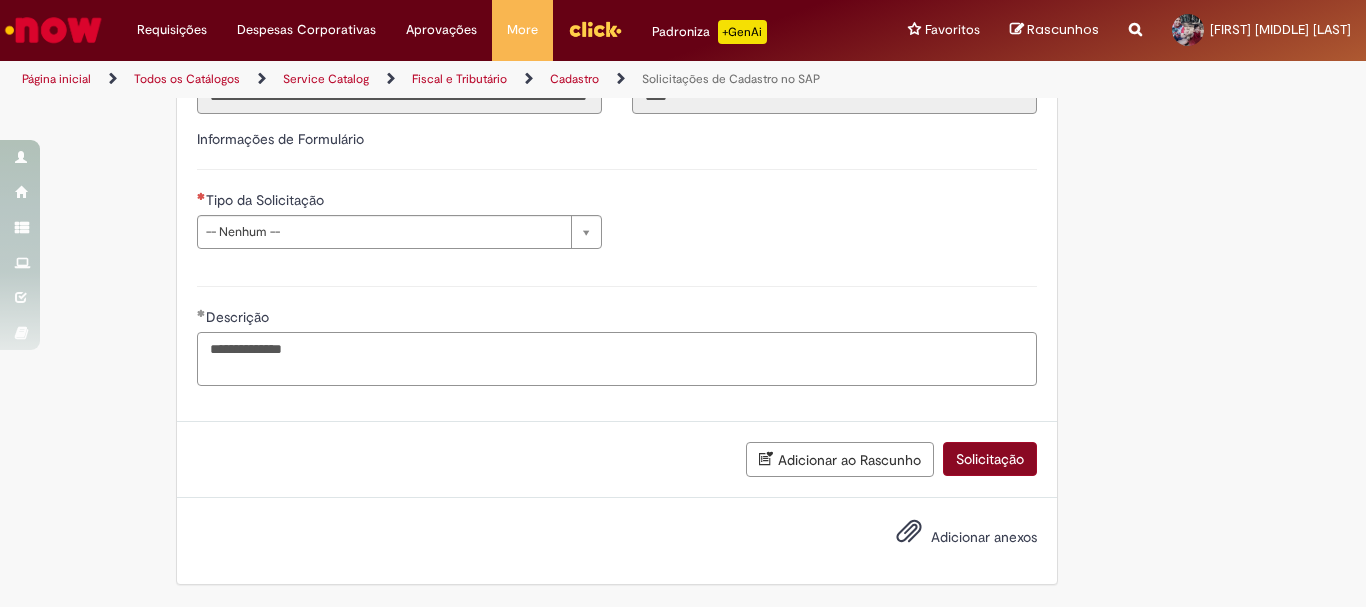 type on "**********" 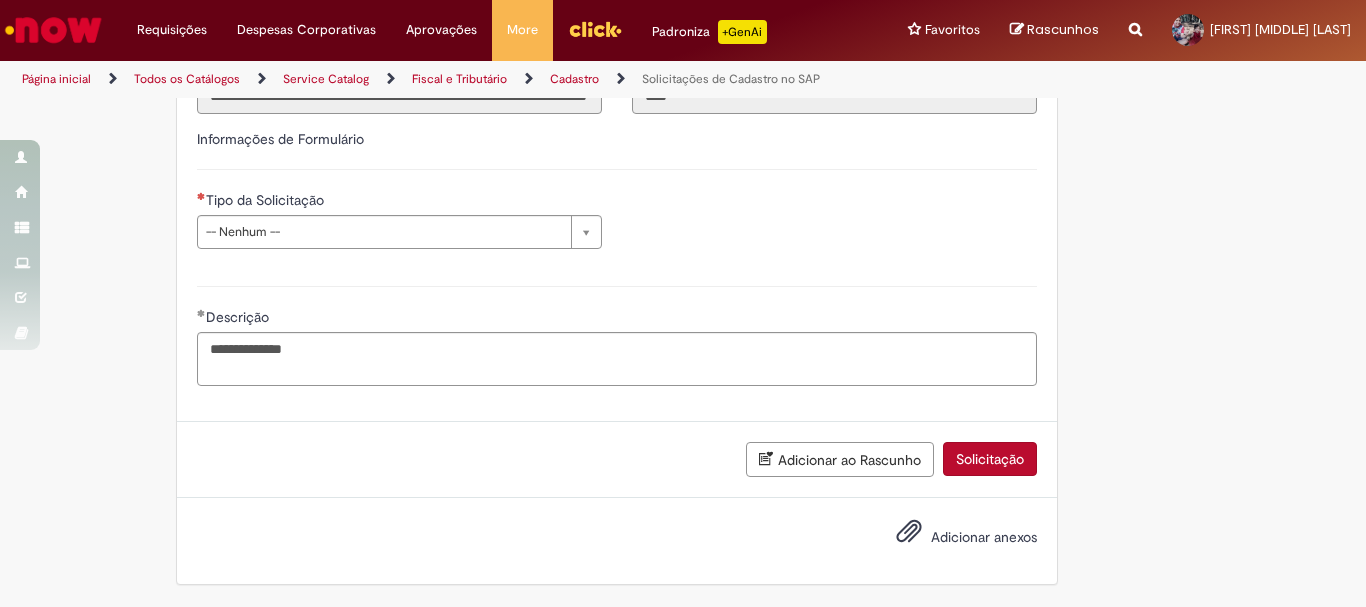 click on "Solicitação" at bounding box center (990, 459) 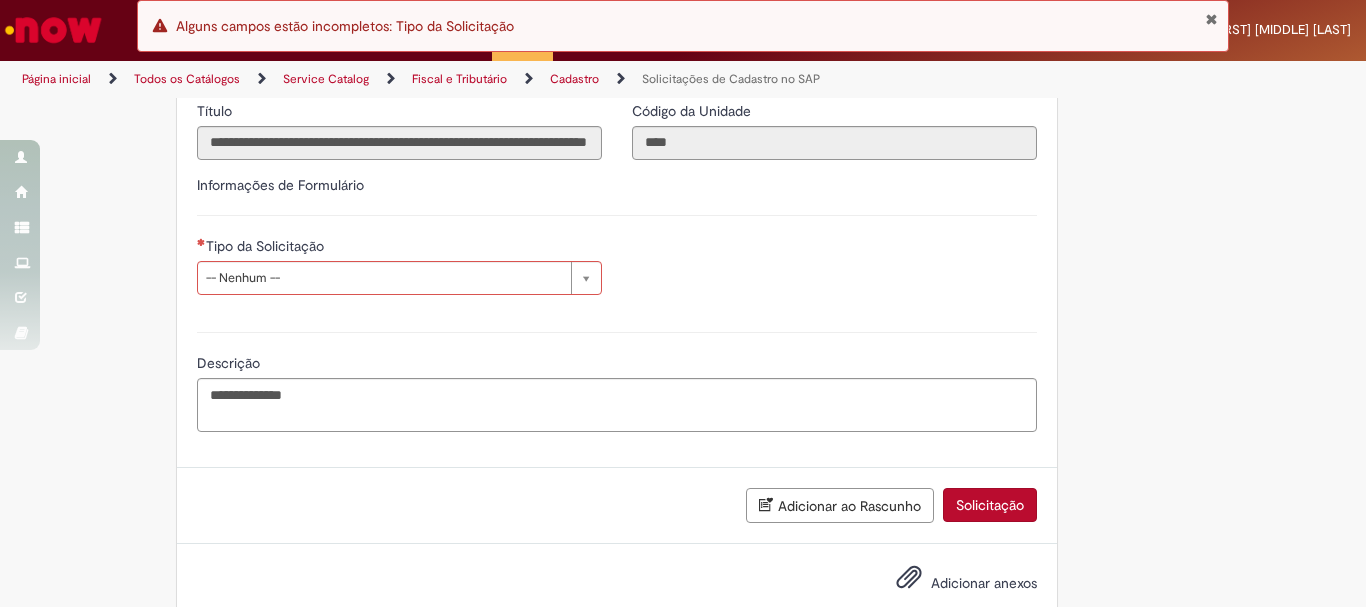 scroll, scrollTop: 560, scrollLeft: 0, axis: vertical 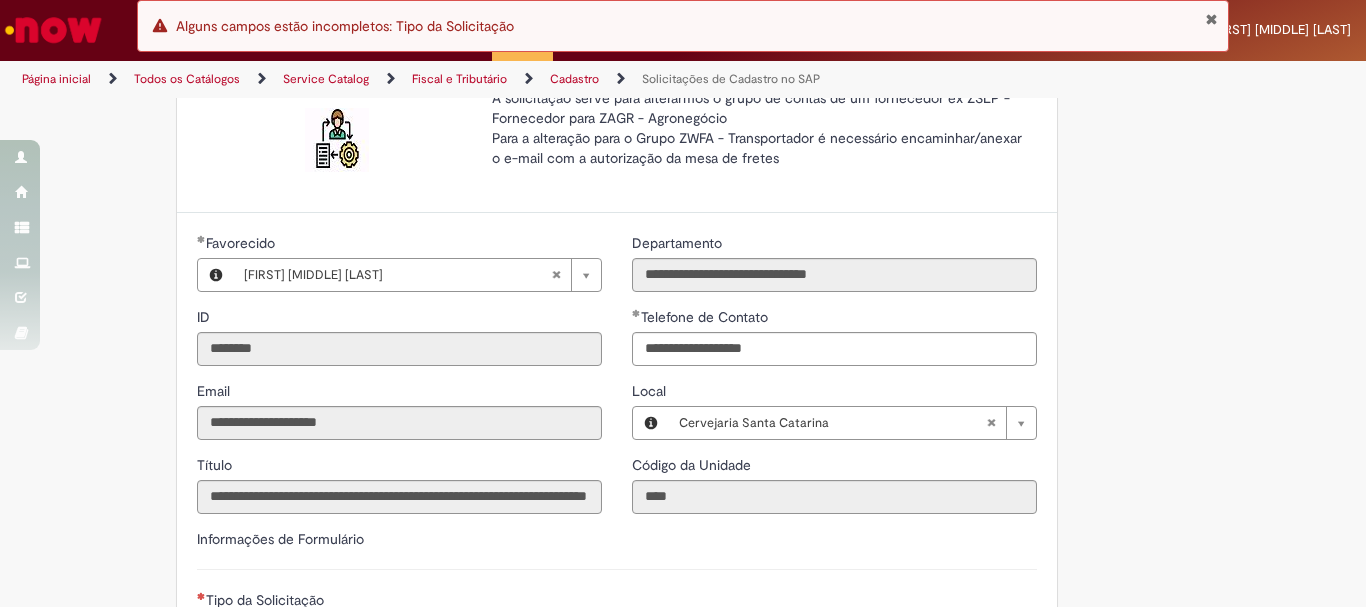 type 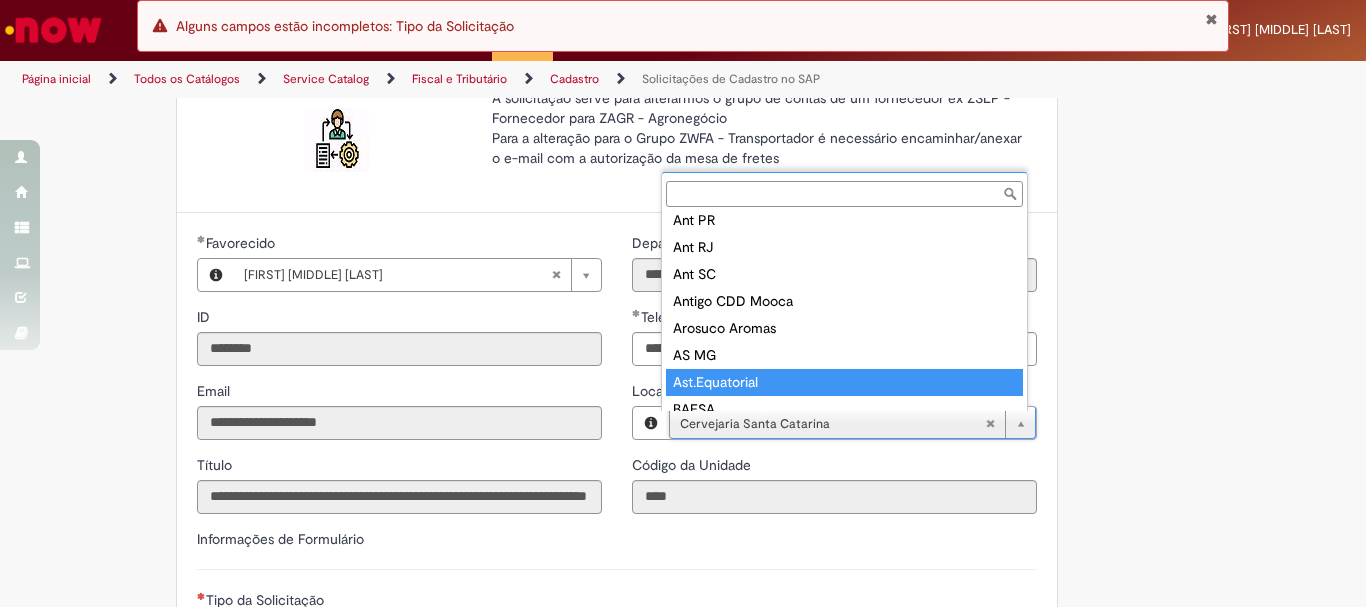 scroll, scrollTop: 124, scrollLeft: 0, axis: vertical 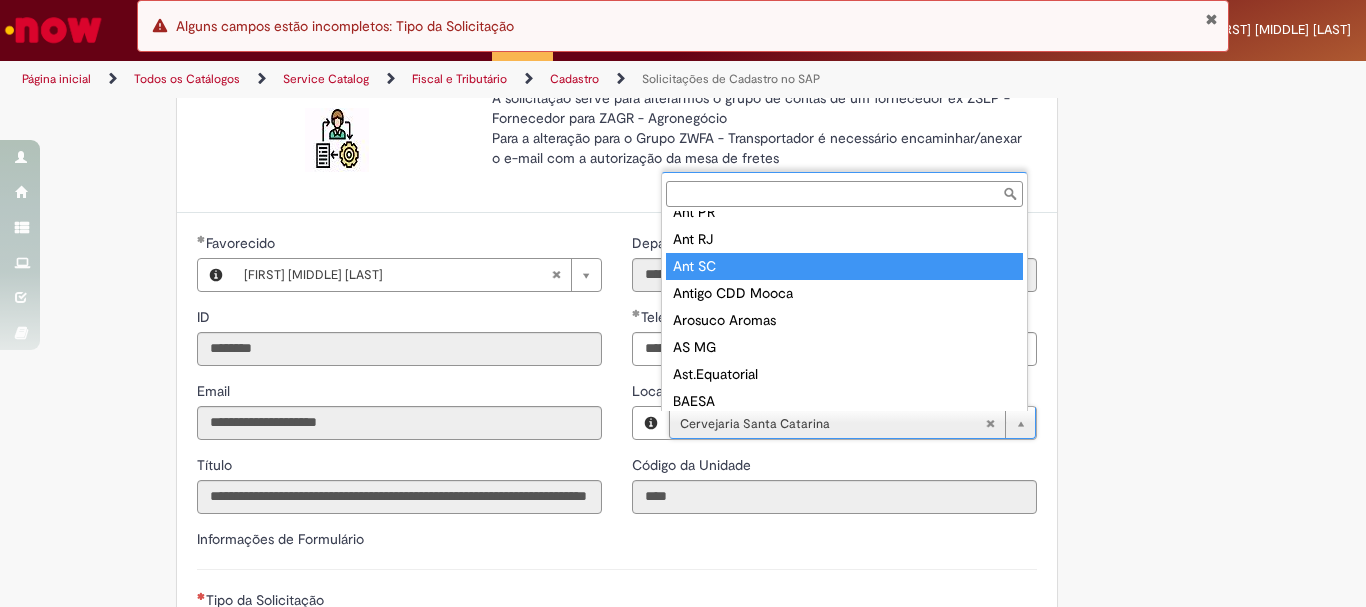 type on "******" 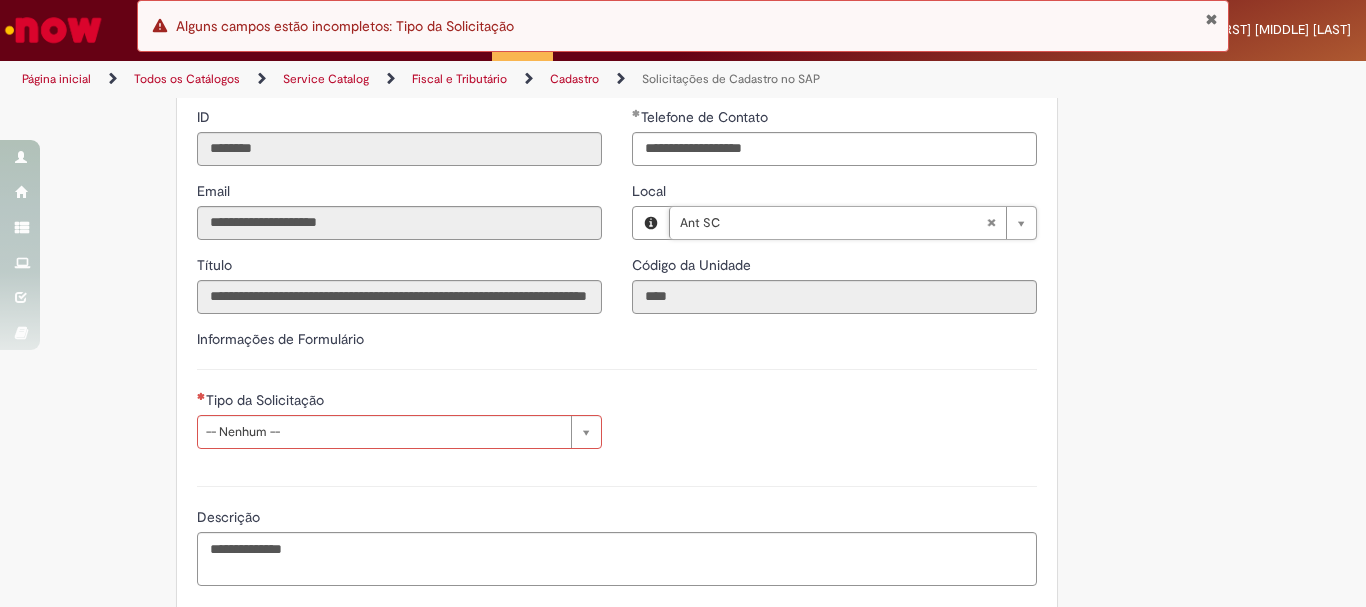 scroll, scrollTop: 460, scrollLeft: 0, axis: vertical 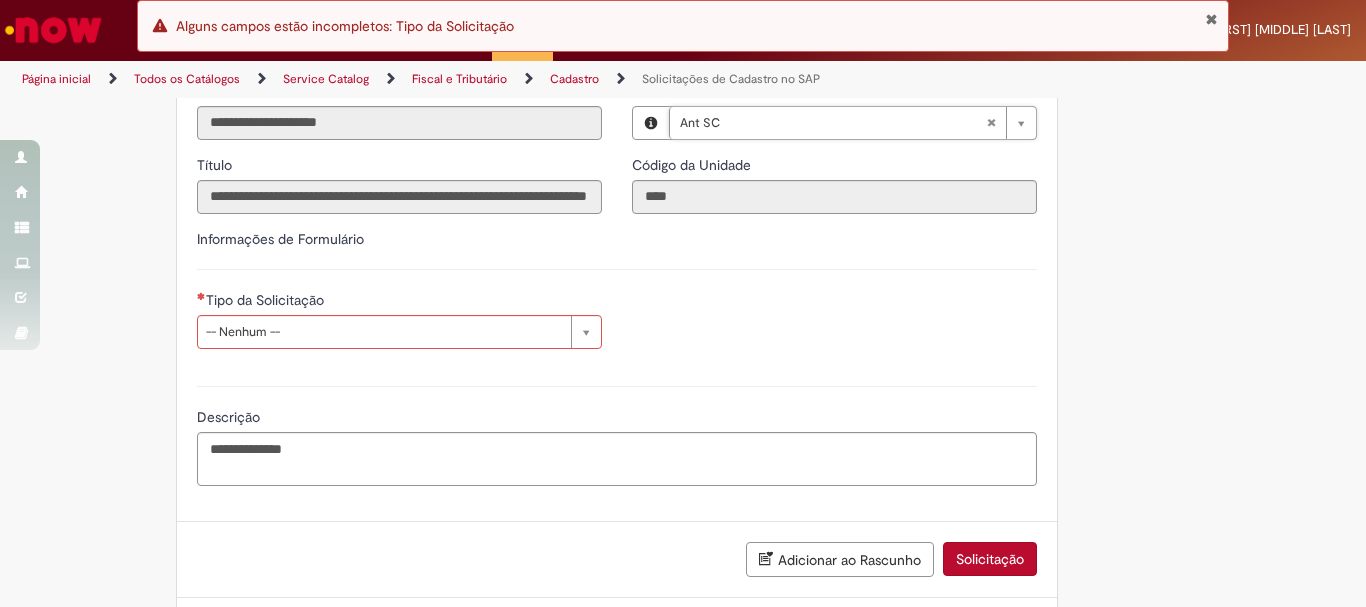 click on "Solicitação" at bounding box center (990, 559) 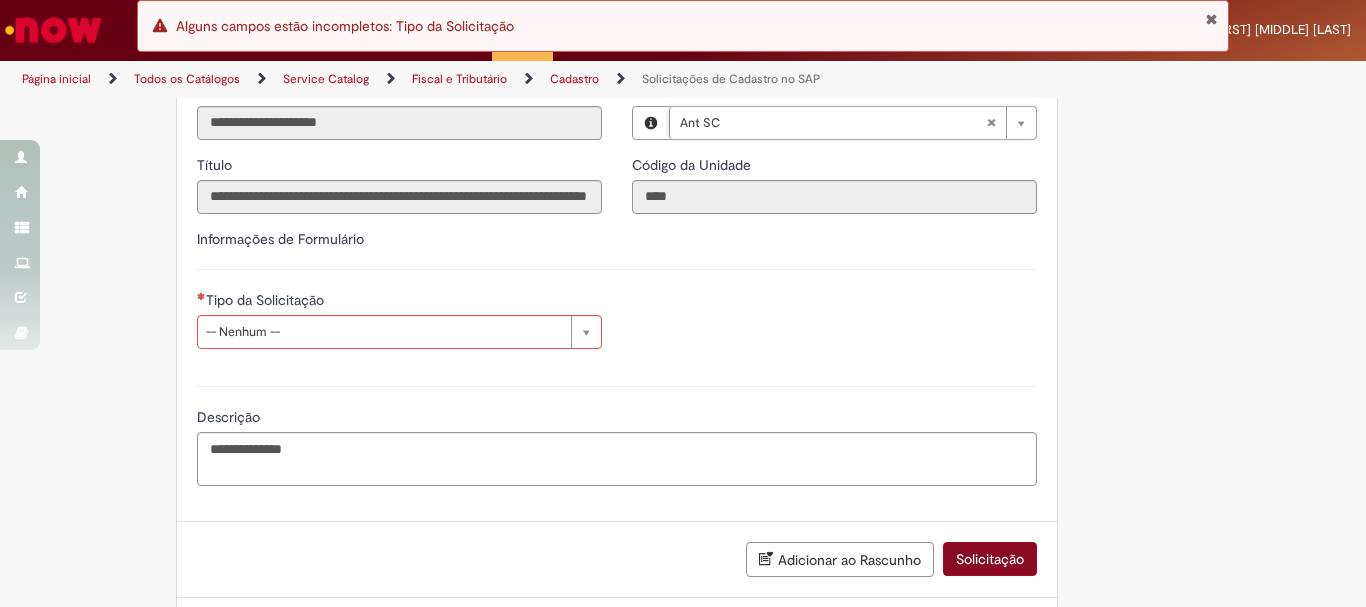 scroll, scrollTop: 0, scrollLeft: 0, axis: both 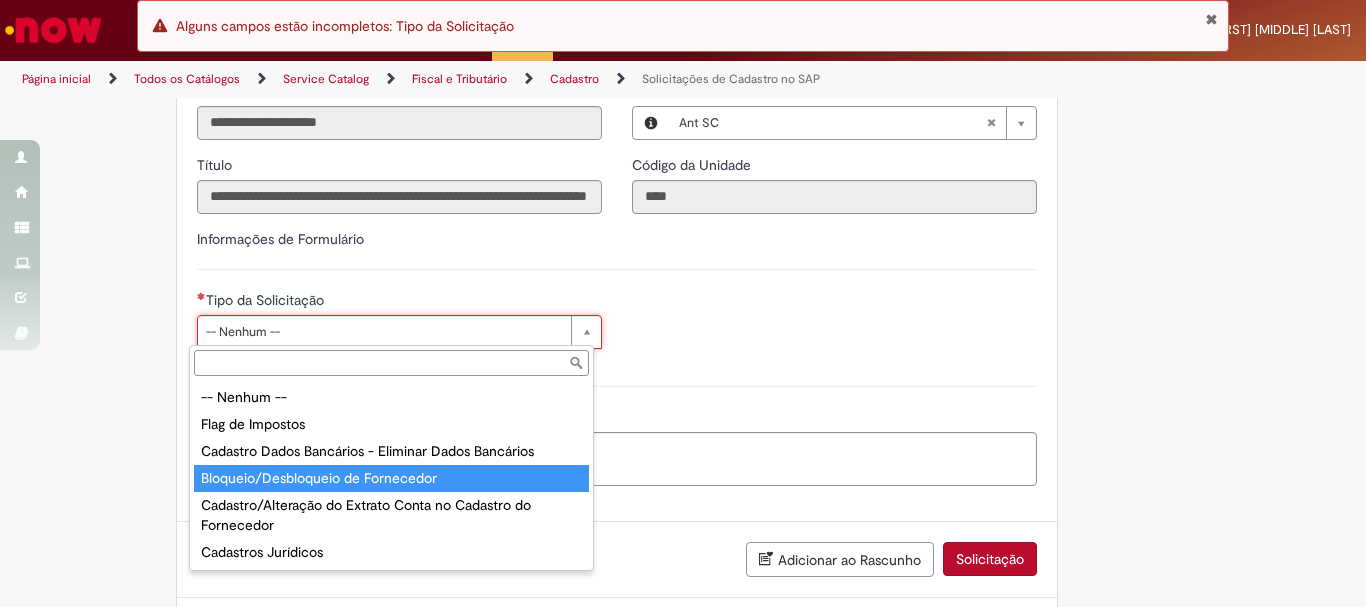 type on "**********" 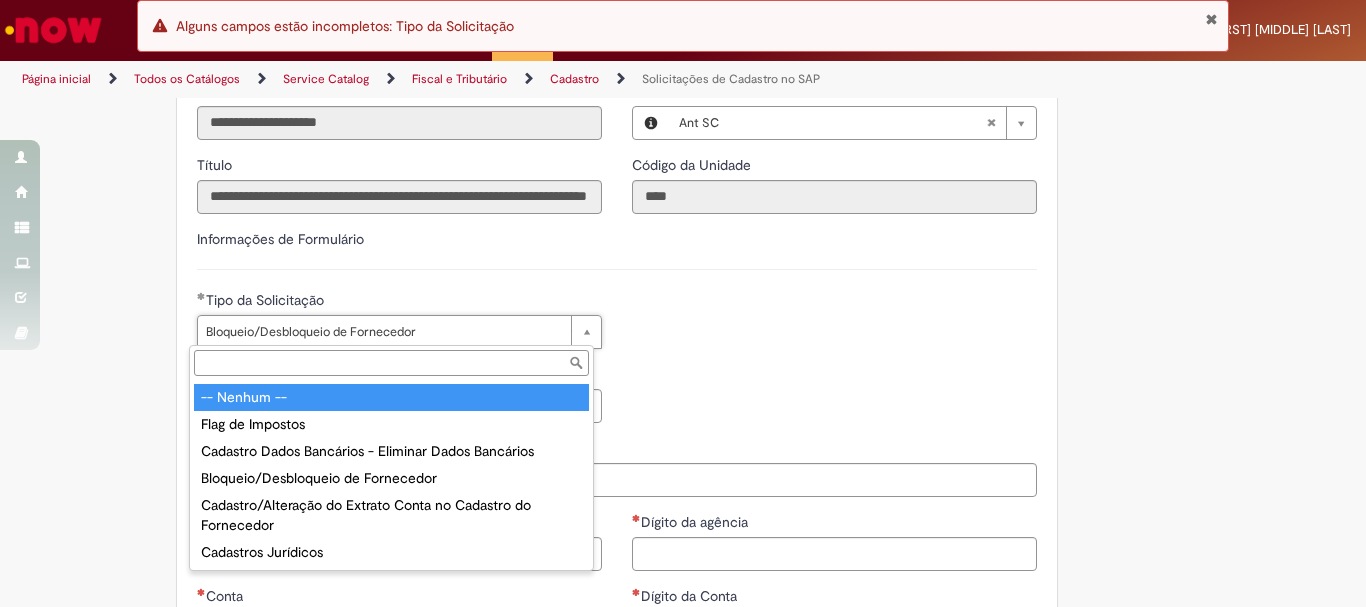 type on "**********" 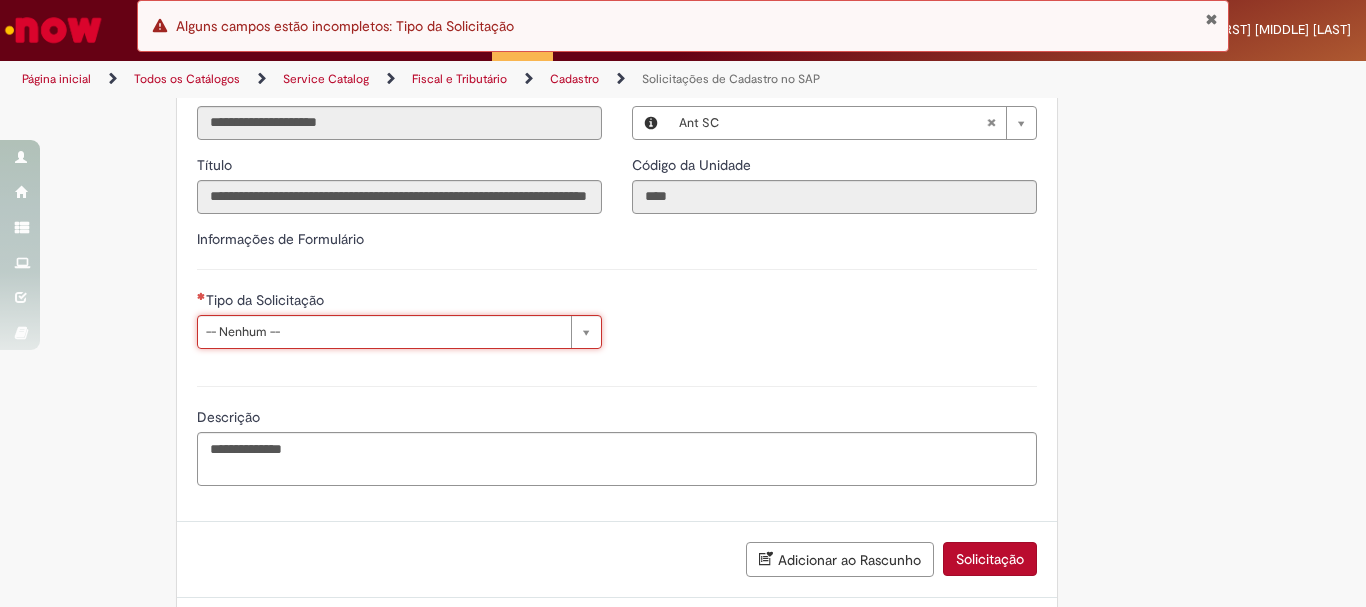 scroll, scrollTop: 0, scrollLeft: 0, axis: both 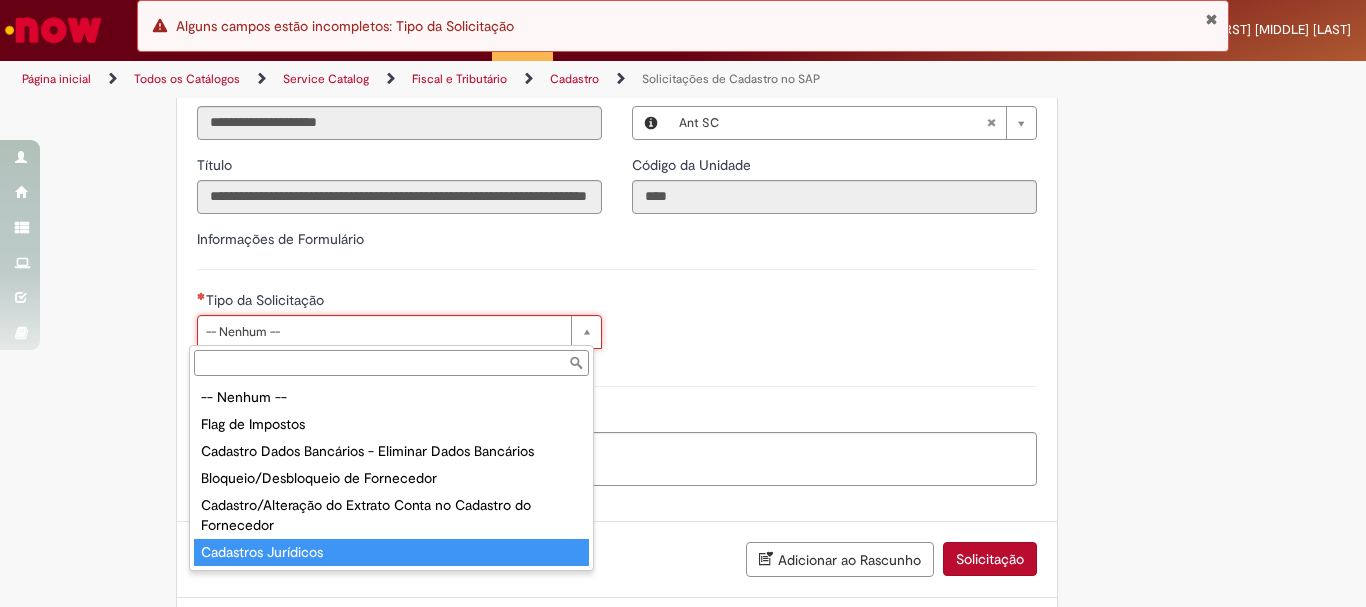 type on "**********" 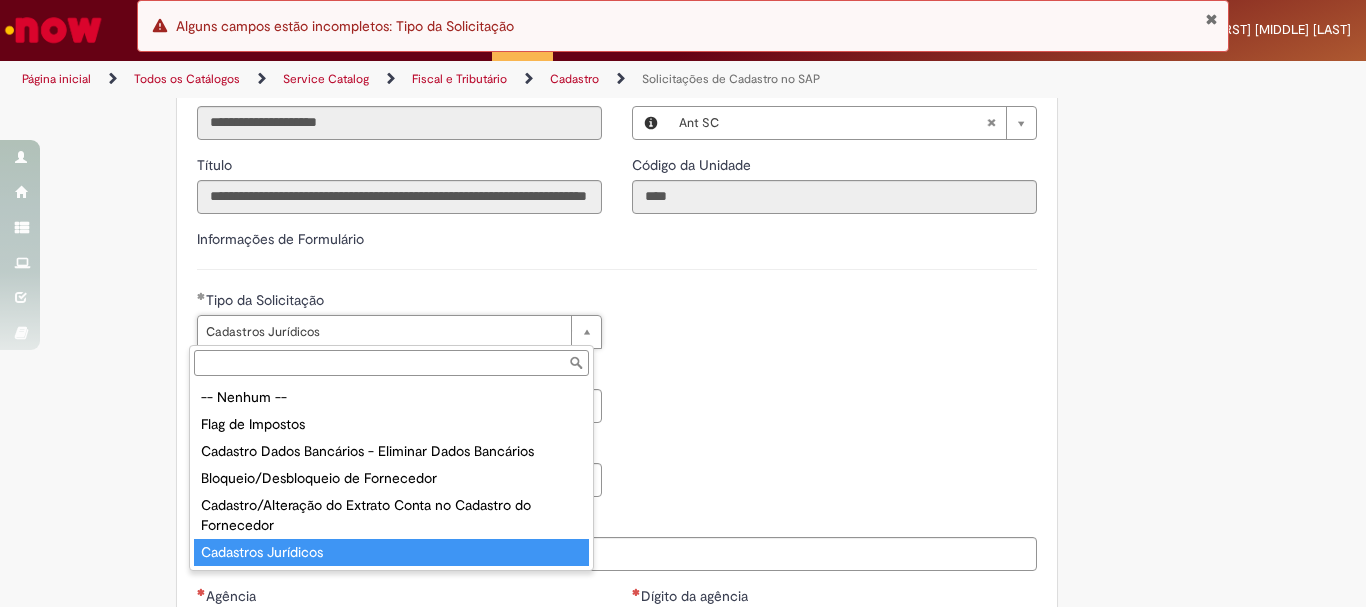 scroll, scrollTop: 0, scrollLeft: 0, axis: both 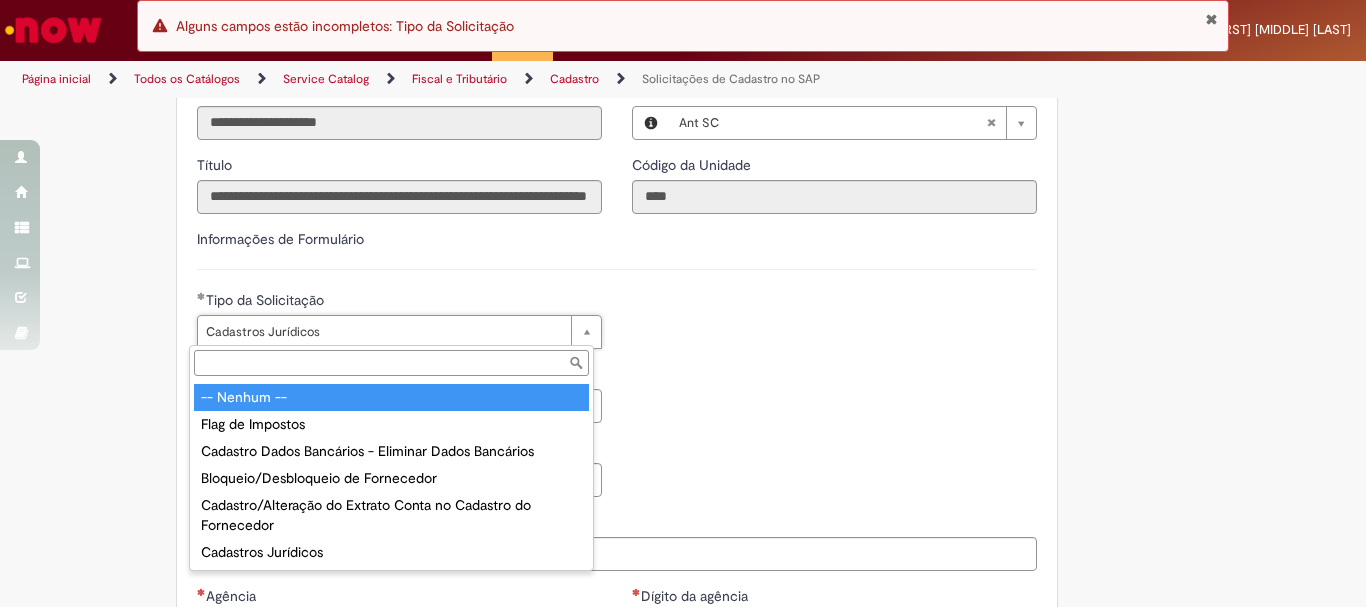 type on "**********" 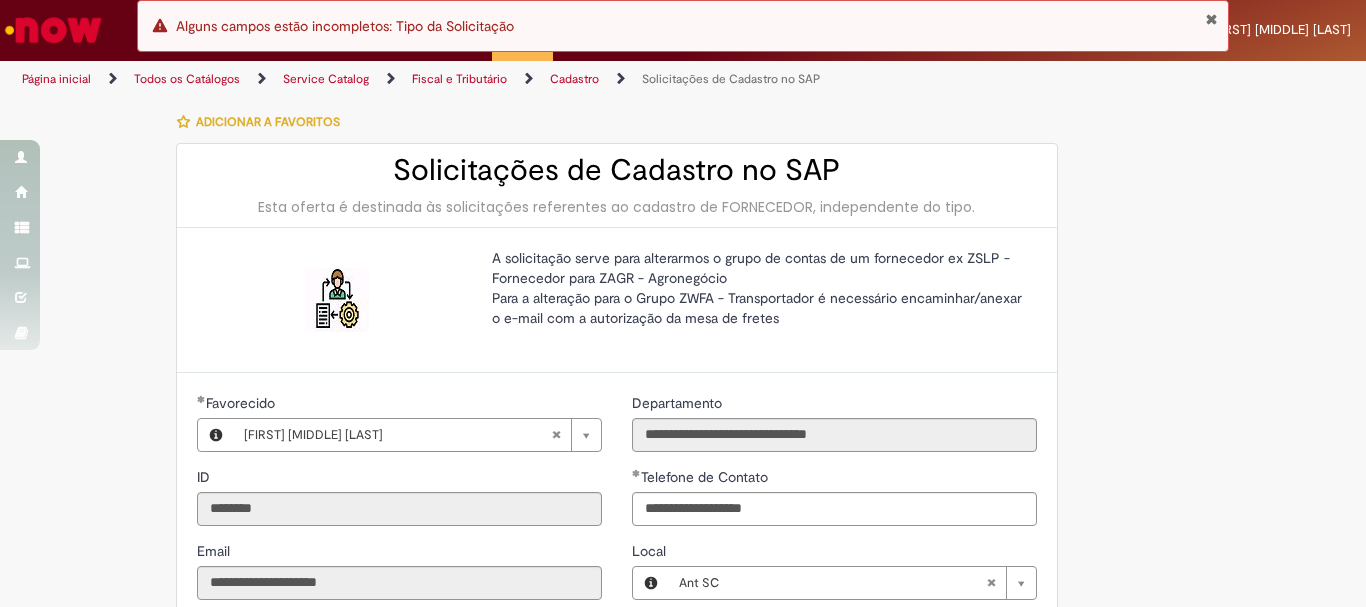 scroll, scrollTop: 100, scrollLeft: 0, axis: vertical 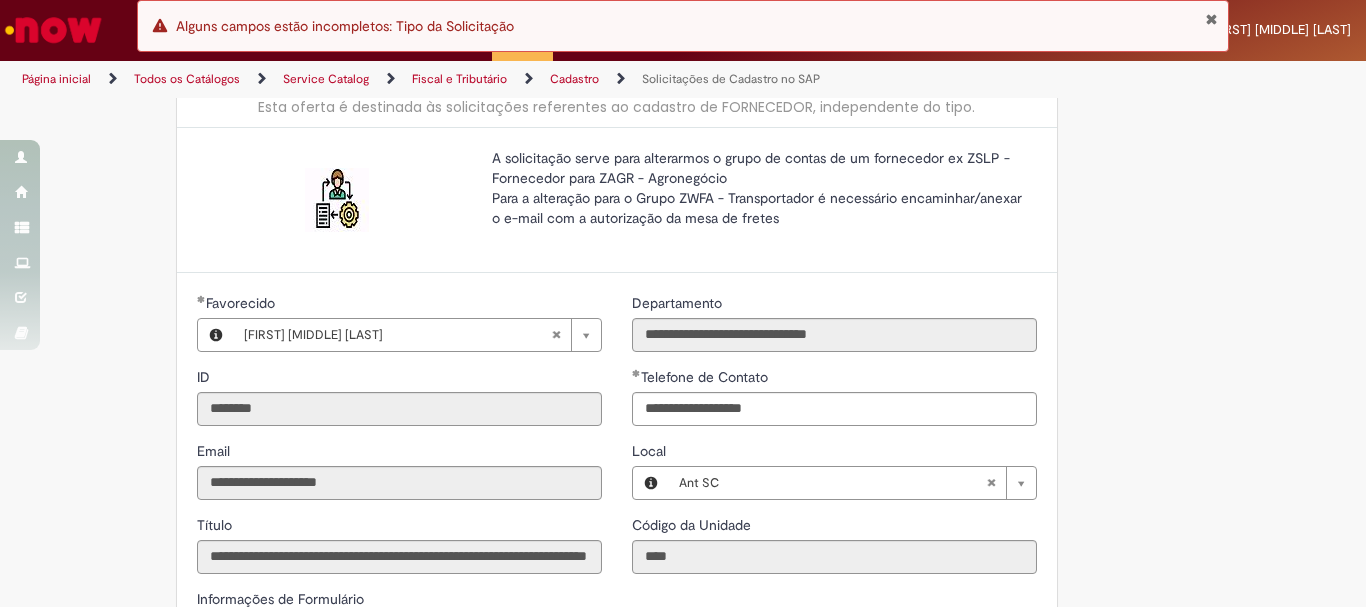 type 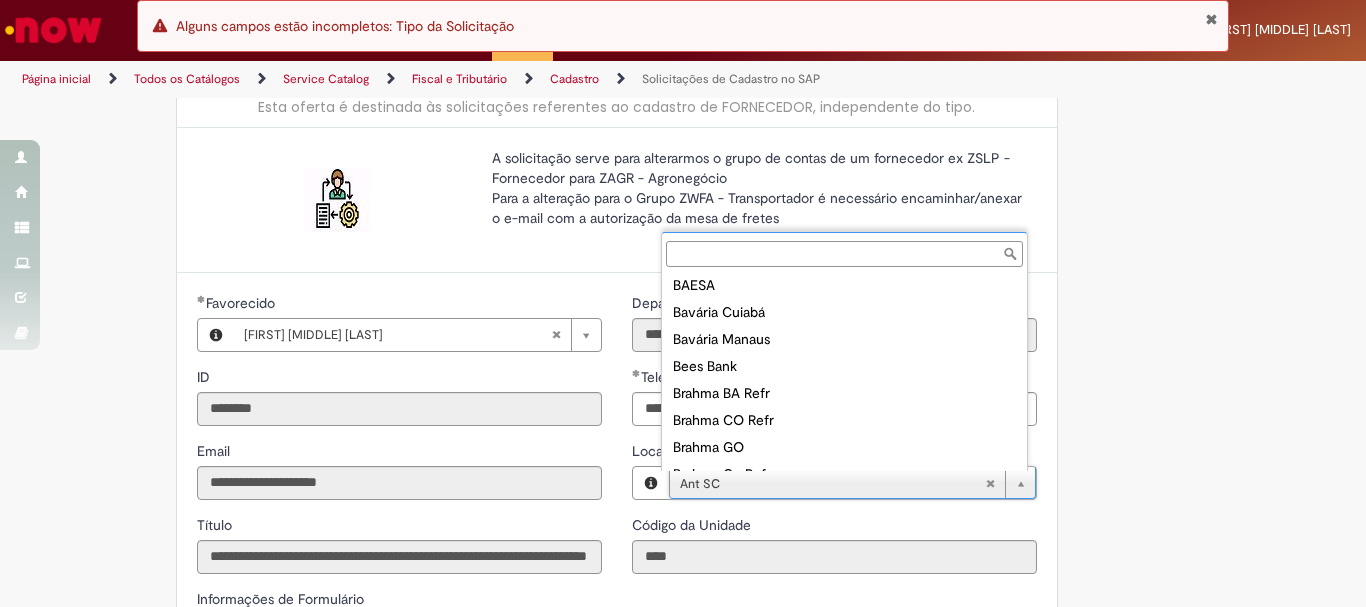 scroll, scrollTop: 500, scrollLeft: 0, axis: vertical 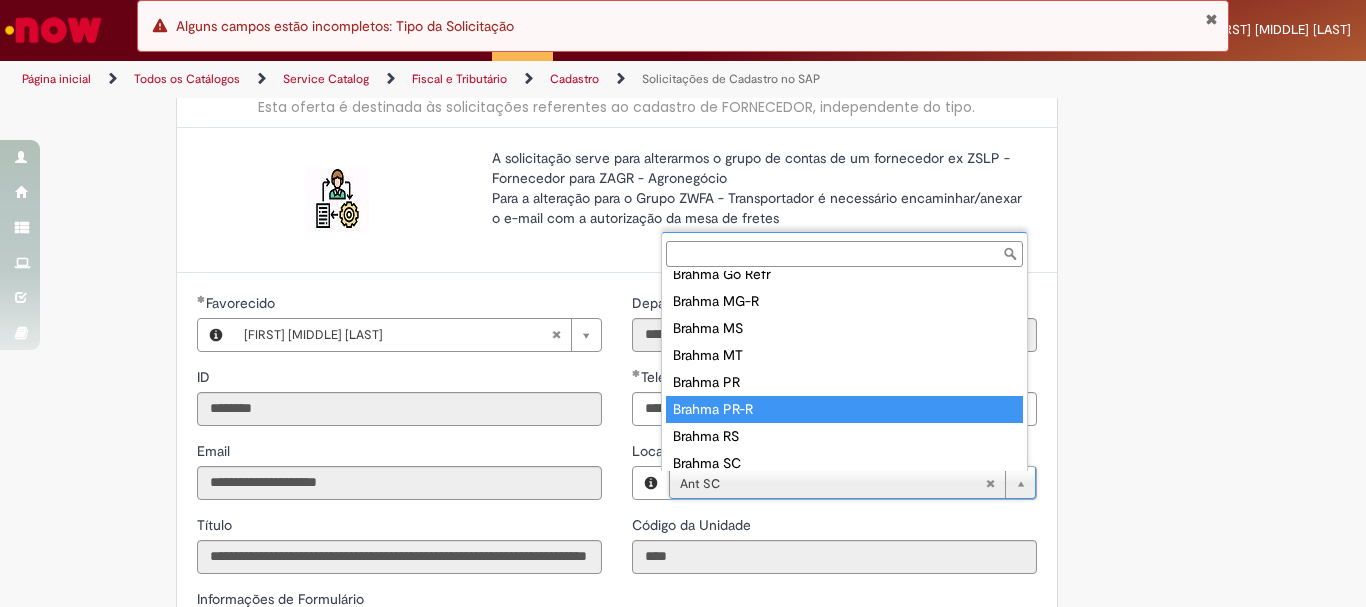 type on "******" 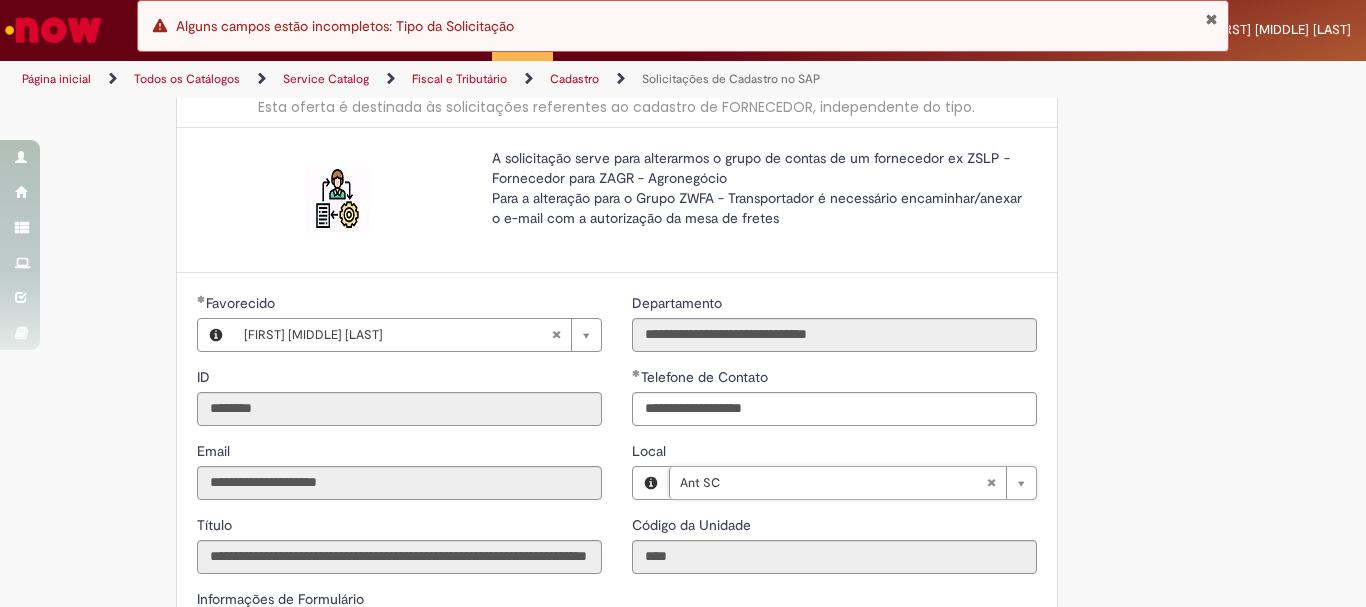 scroll, scrollTop: 0, scrollLeft: 42, axis: horizontal 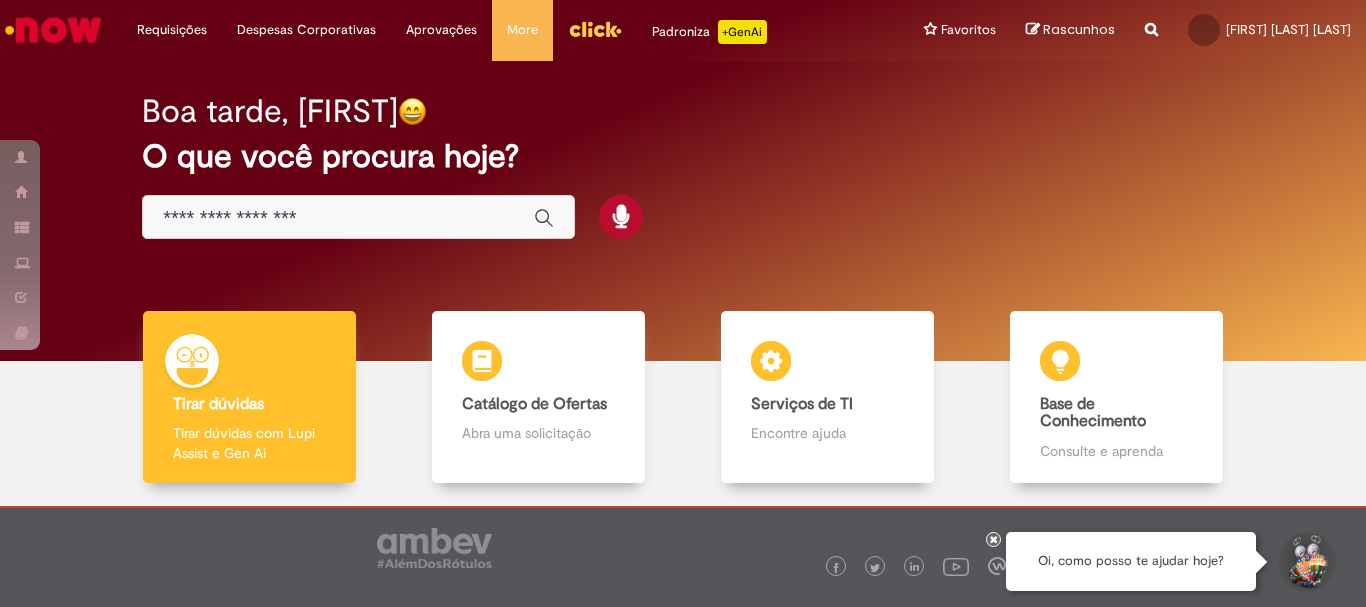 click at bounding box center [595, 29] 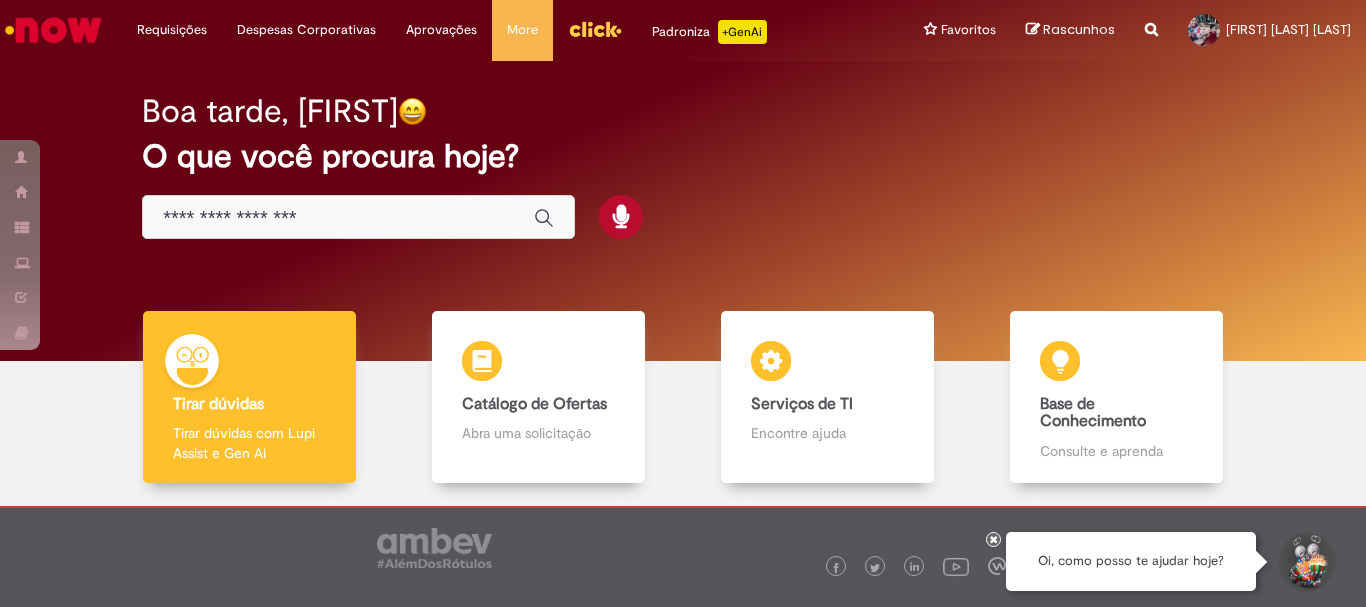 click at bounding box center [338, 218] 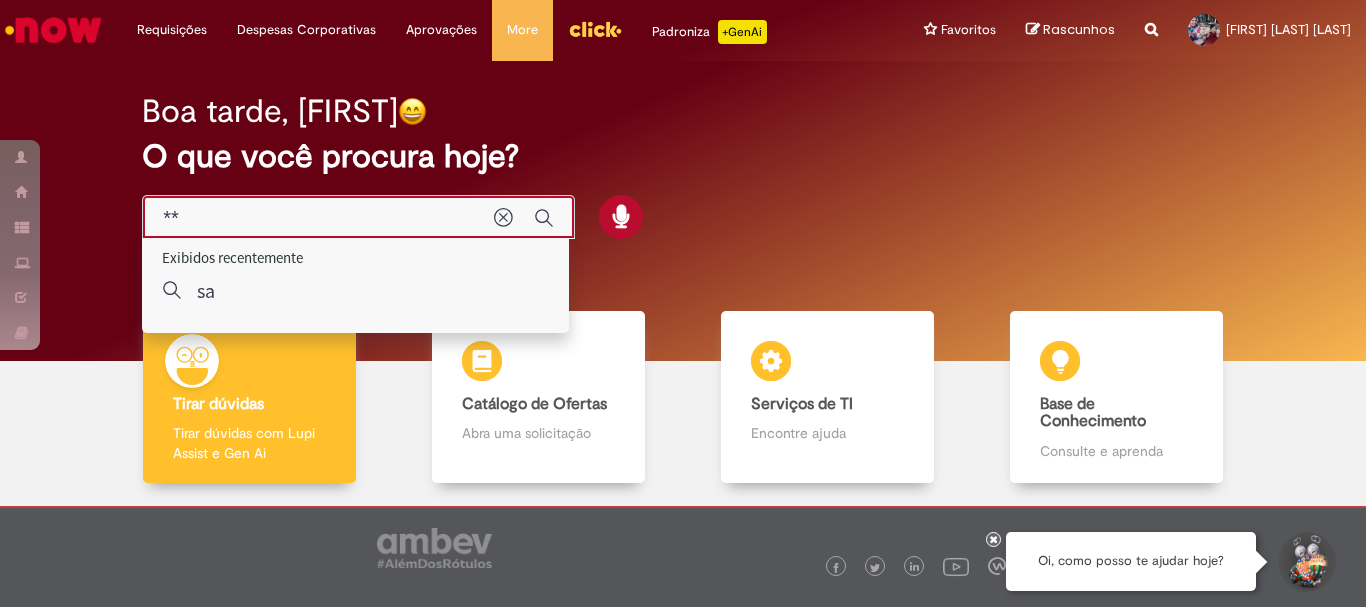 type on "***" 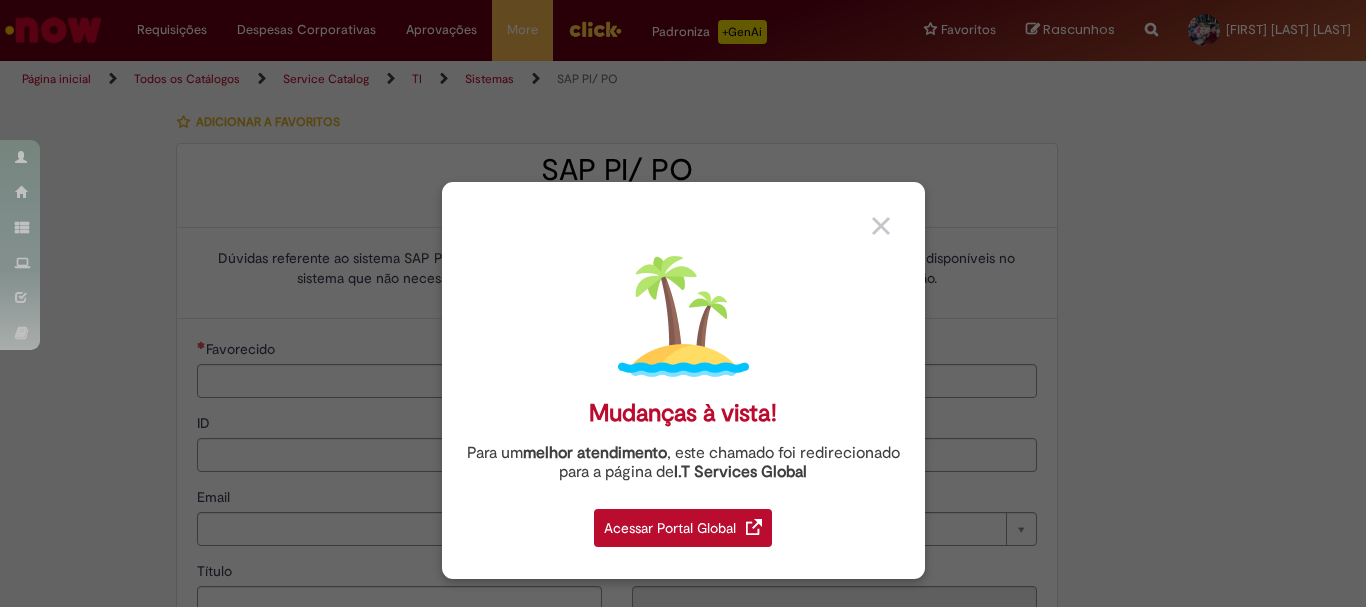 type on "********" 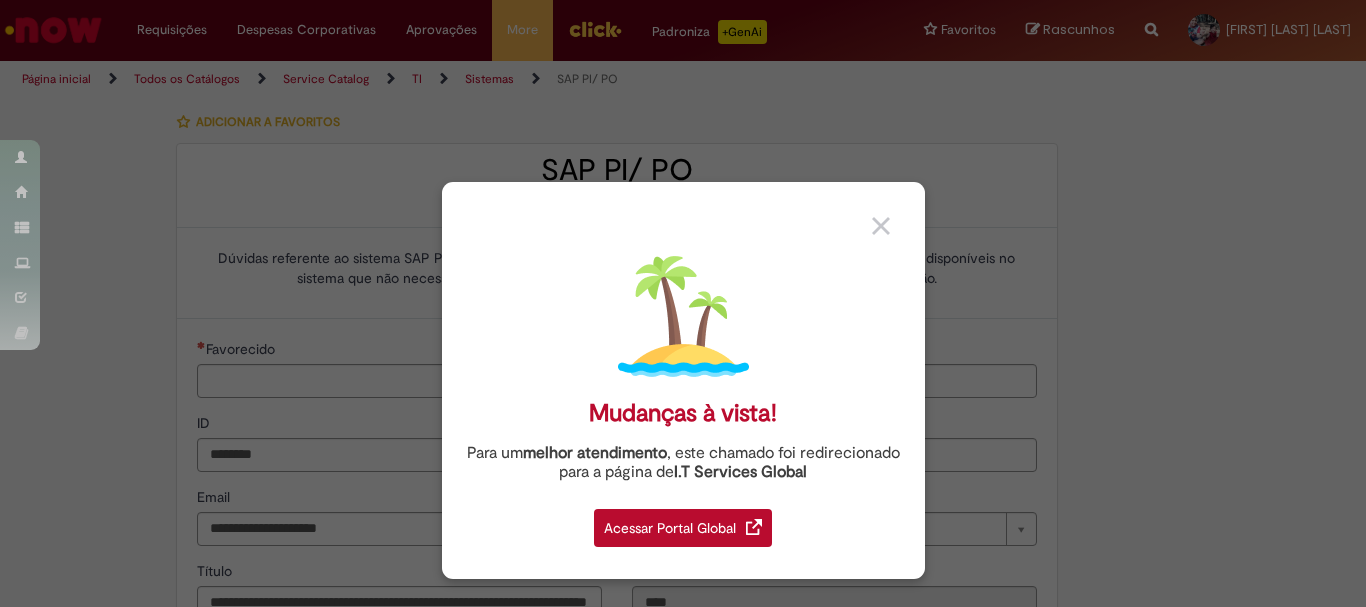 type on "**********" 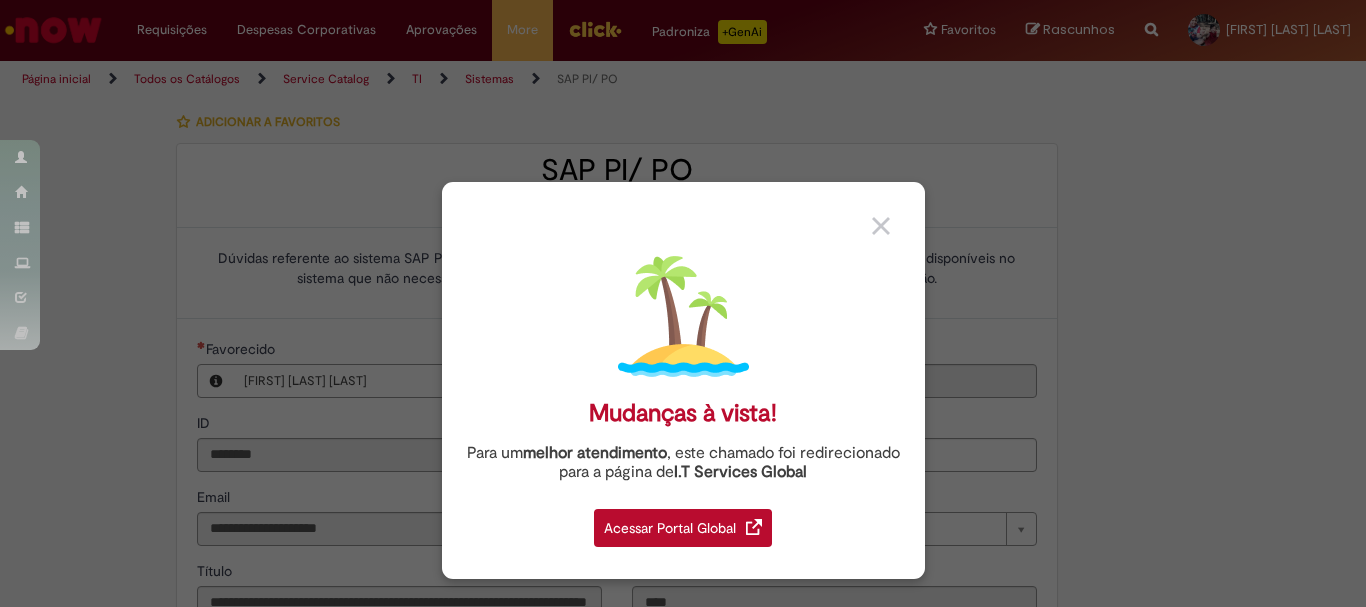 type on "**********" 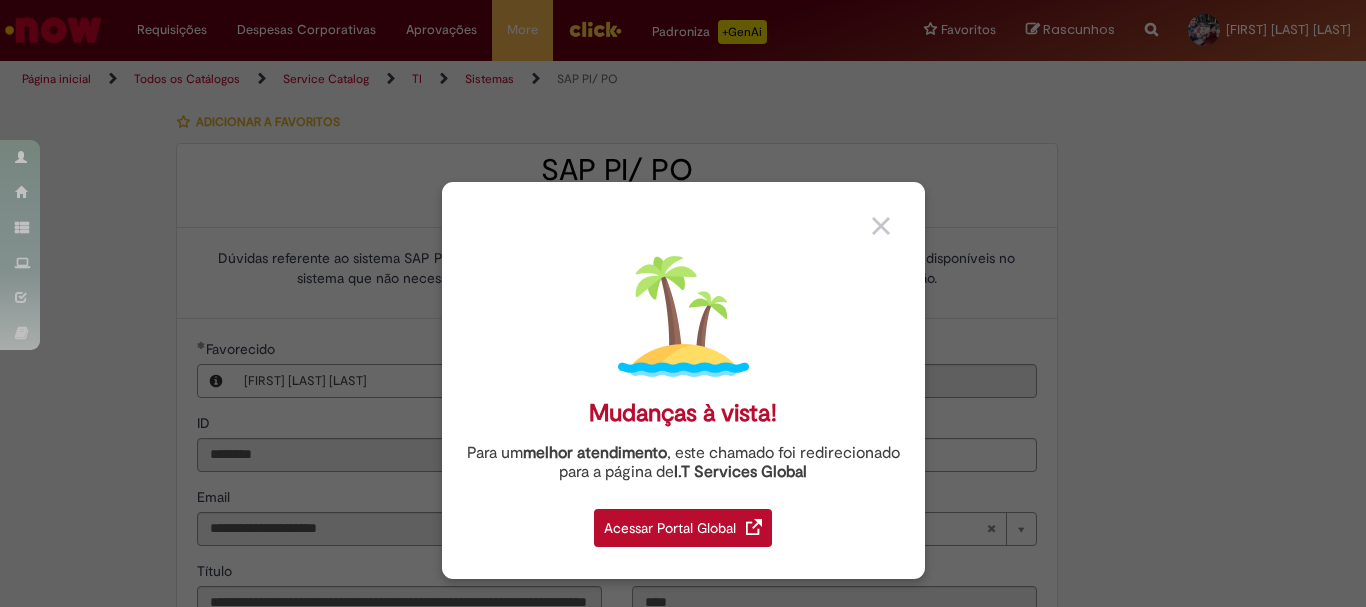 click at bounding box center (881, 226) 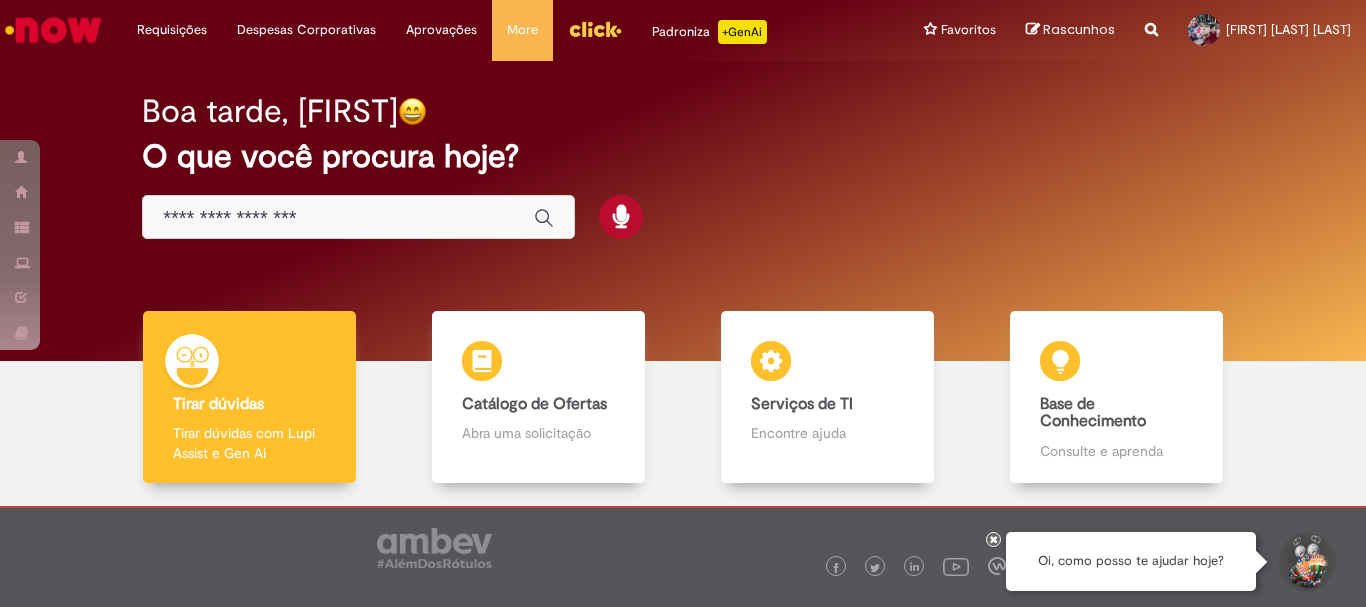 click on "Boa tarde, William
O que você procura hoje?" at bounding box center [683, 167] 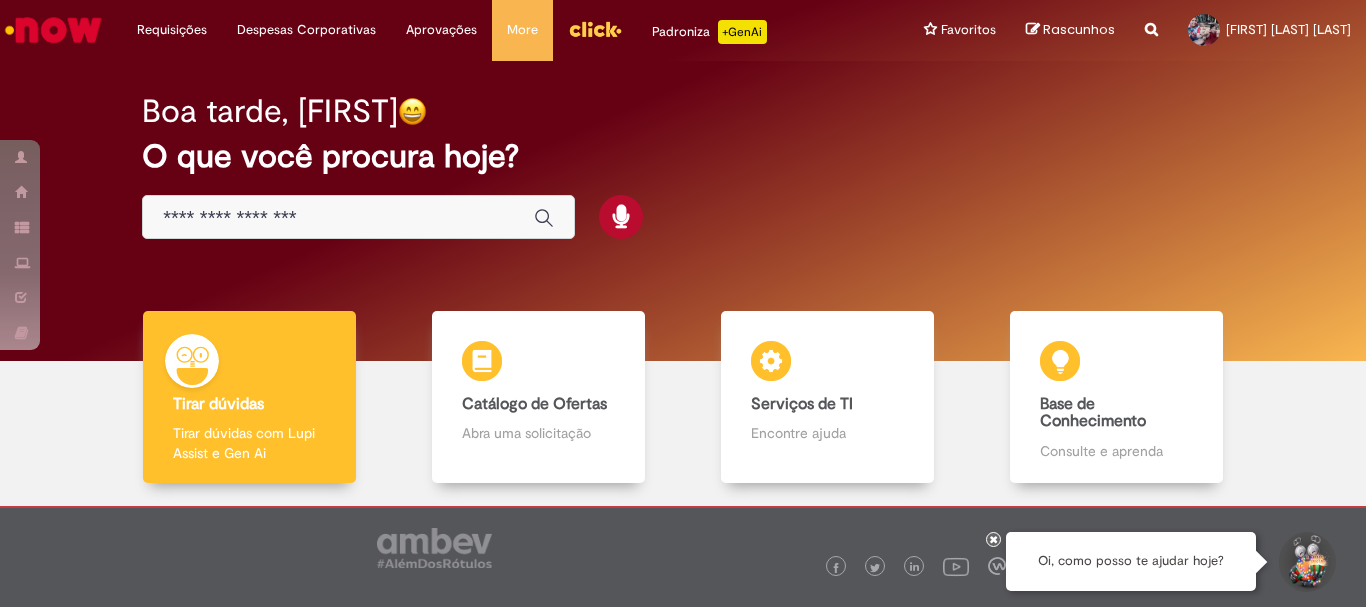click at bounding box center [358, 217] 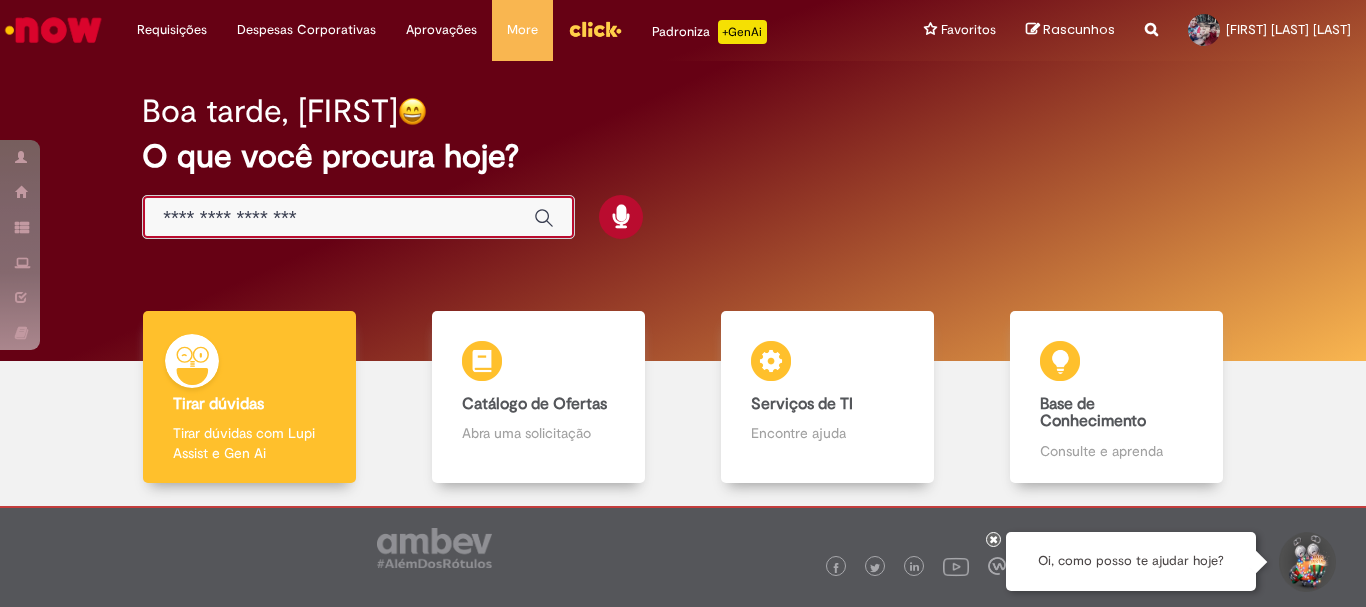 click at bounding box center (338, 218) 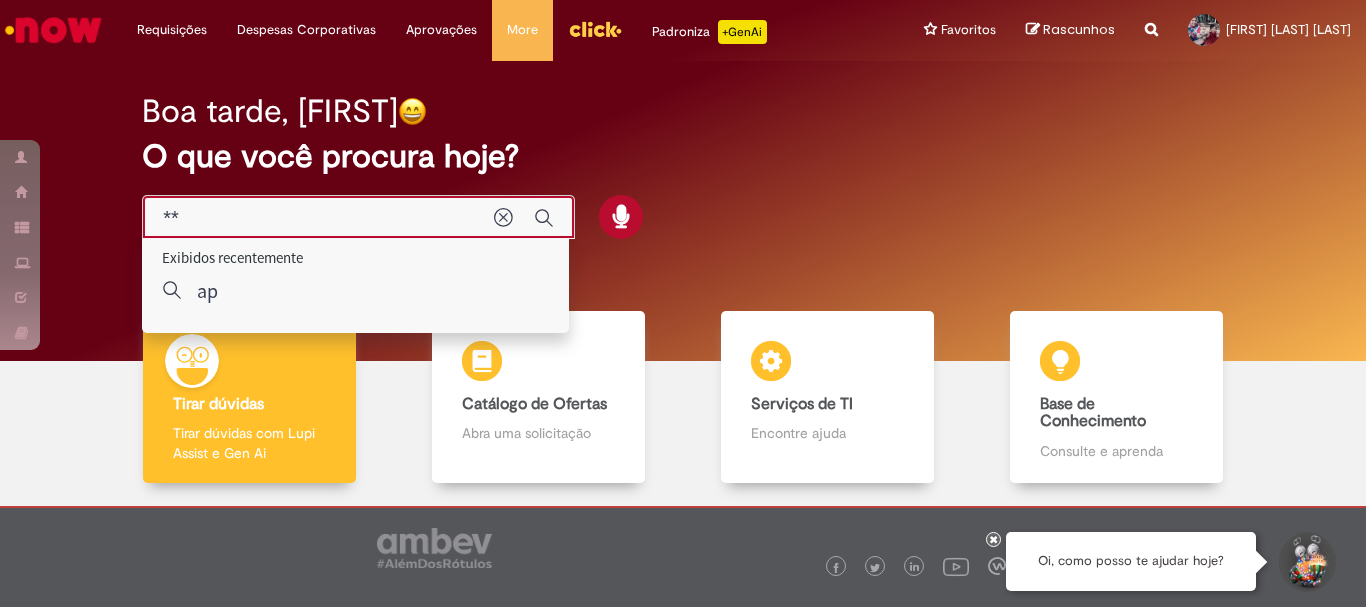 type on "*" 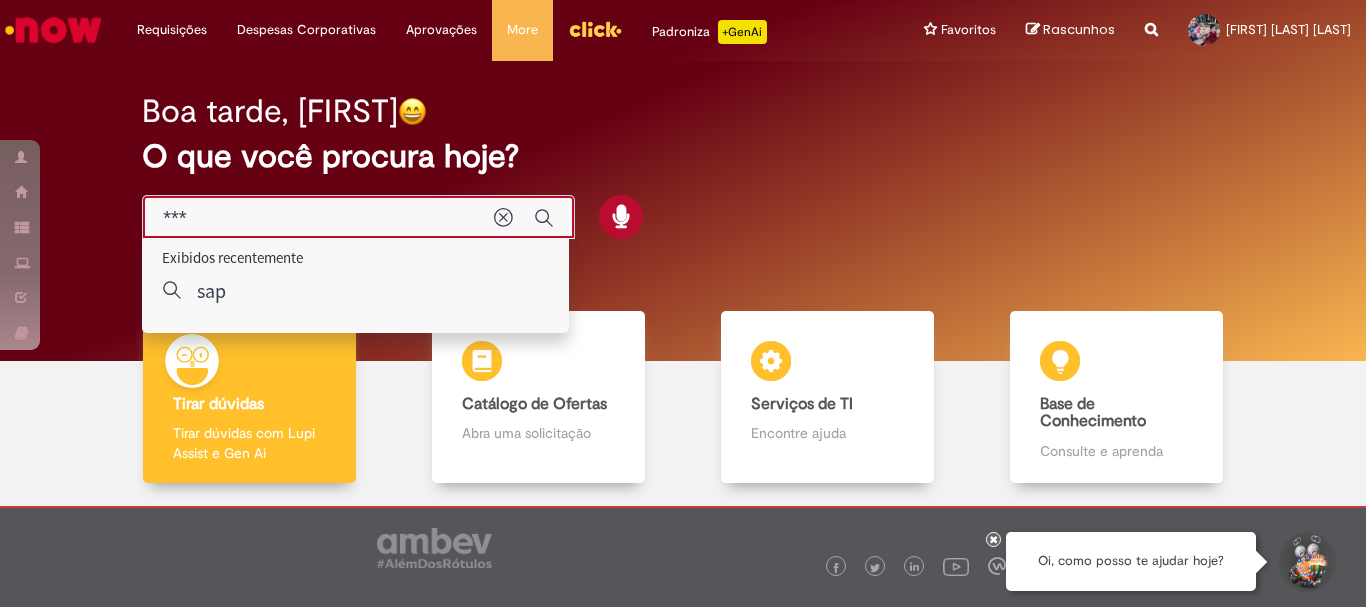 type on "***" 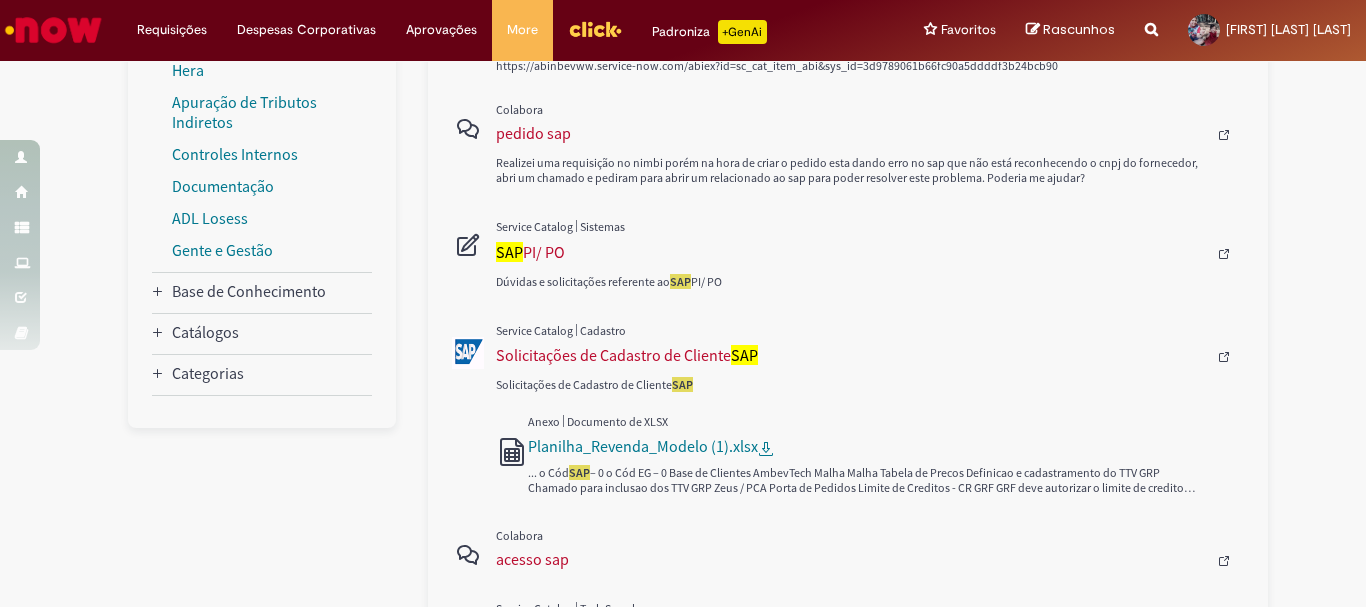 scroll, scrollTop: 700, scrollLeft: 0, axis: vertical 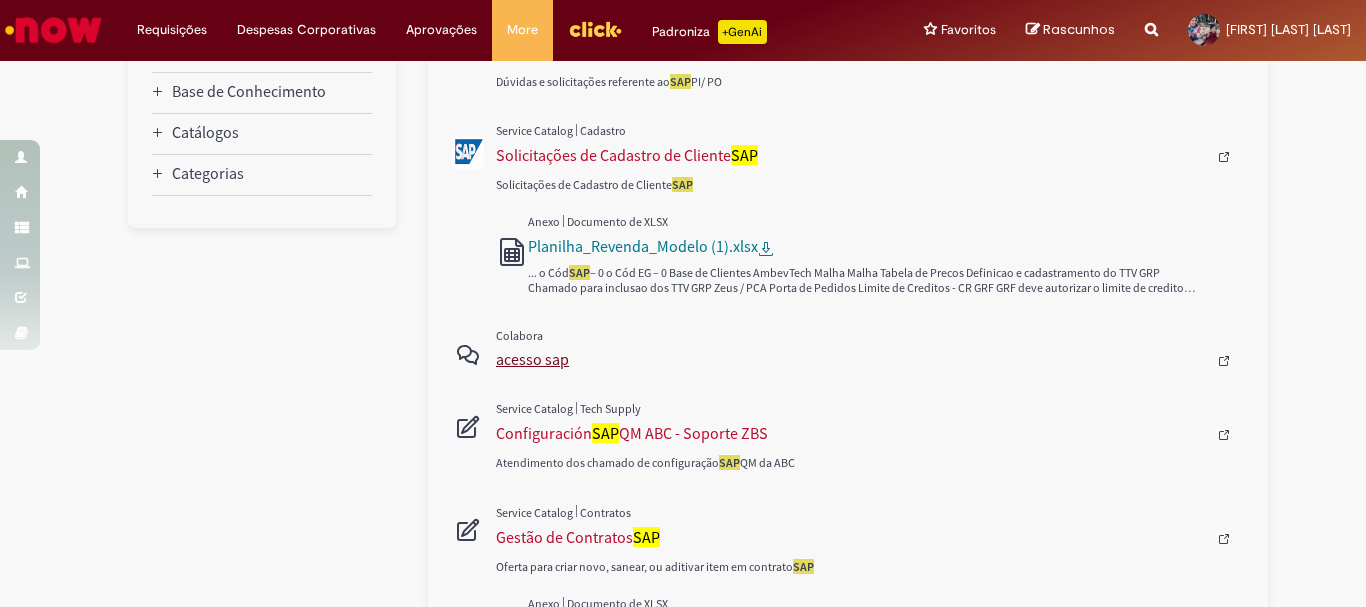 click on "acesso sap" at bounding box center (851, 359) 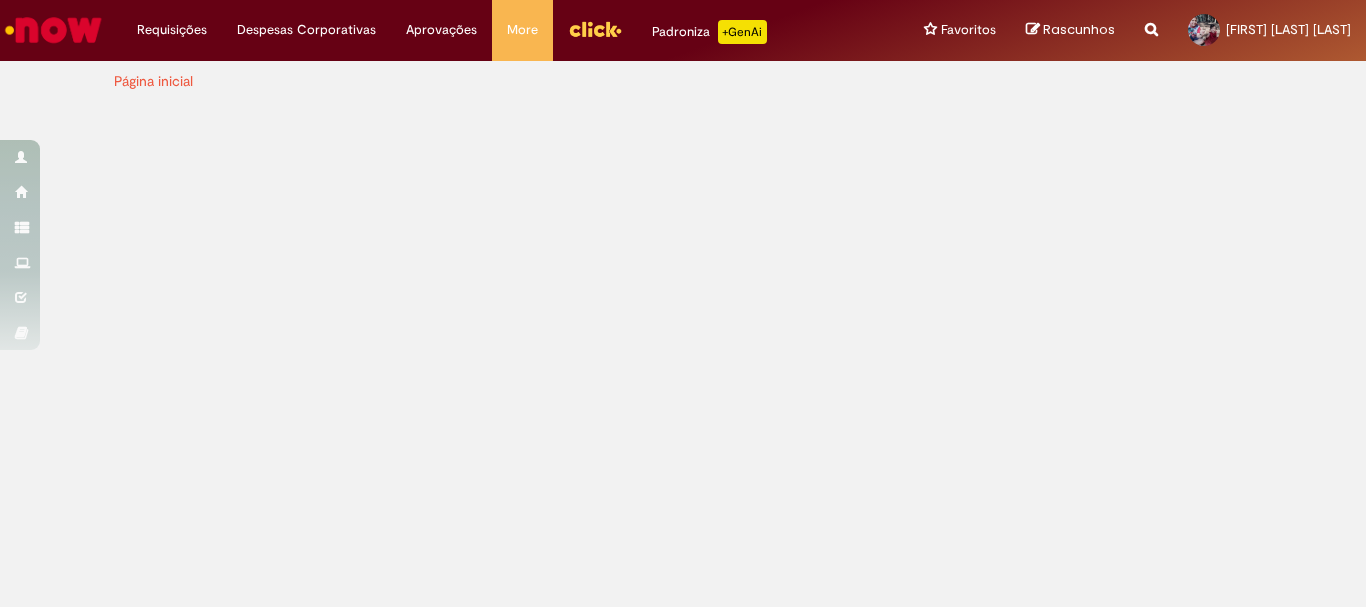scroll, scrollTop: 0, scrollLeft: 0, axis: both 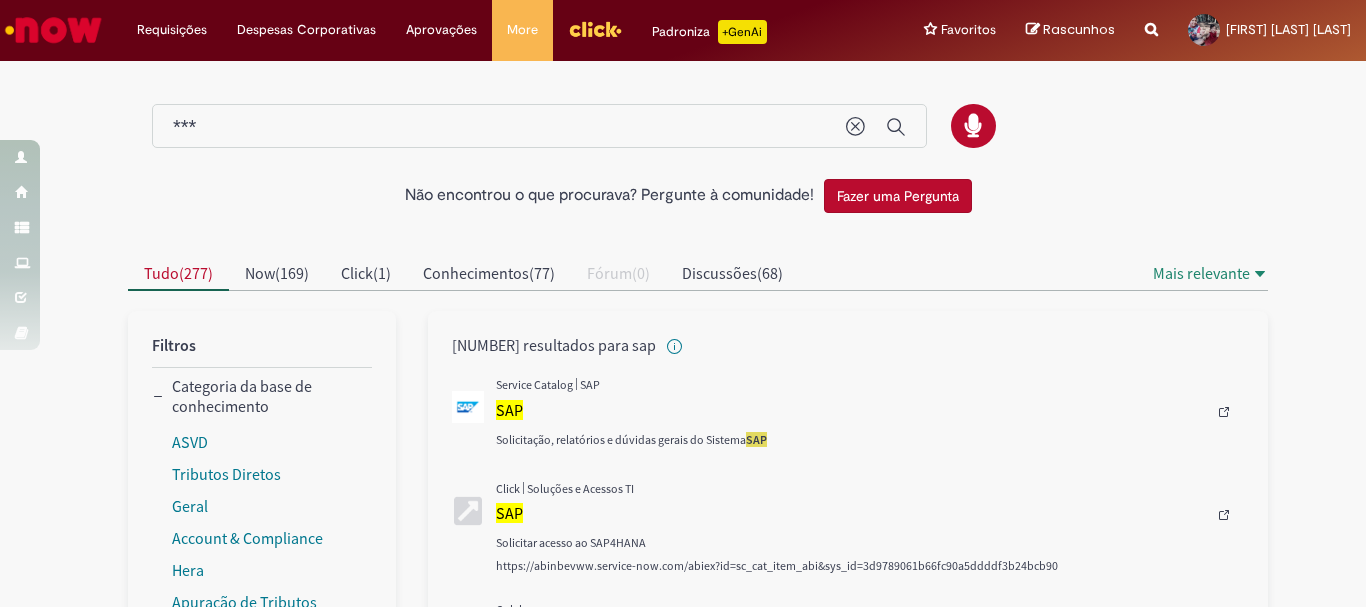 type 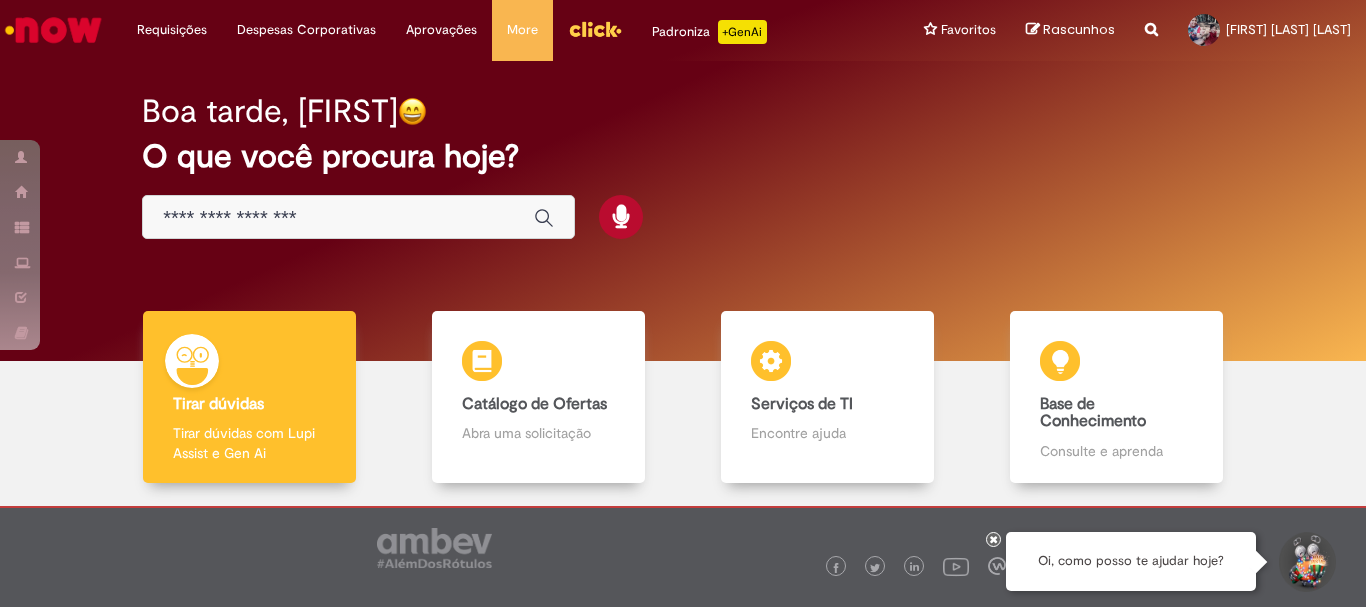 click at bounding box center (338, 218) 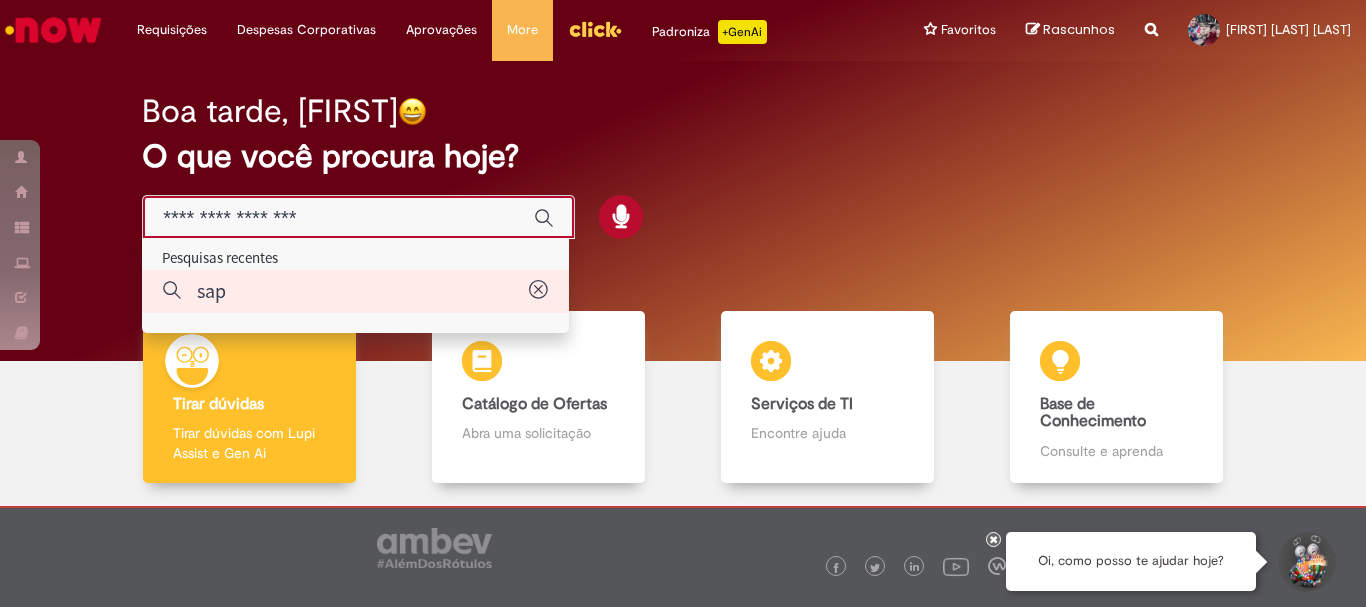 type on "***" 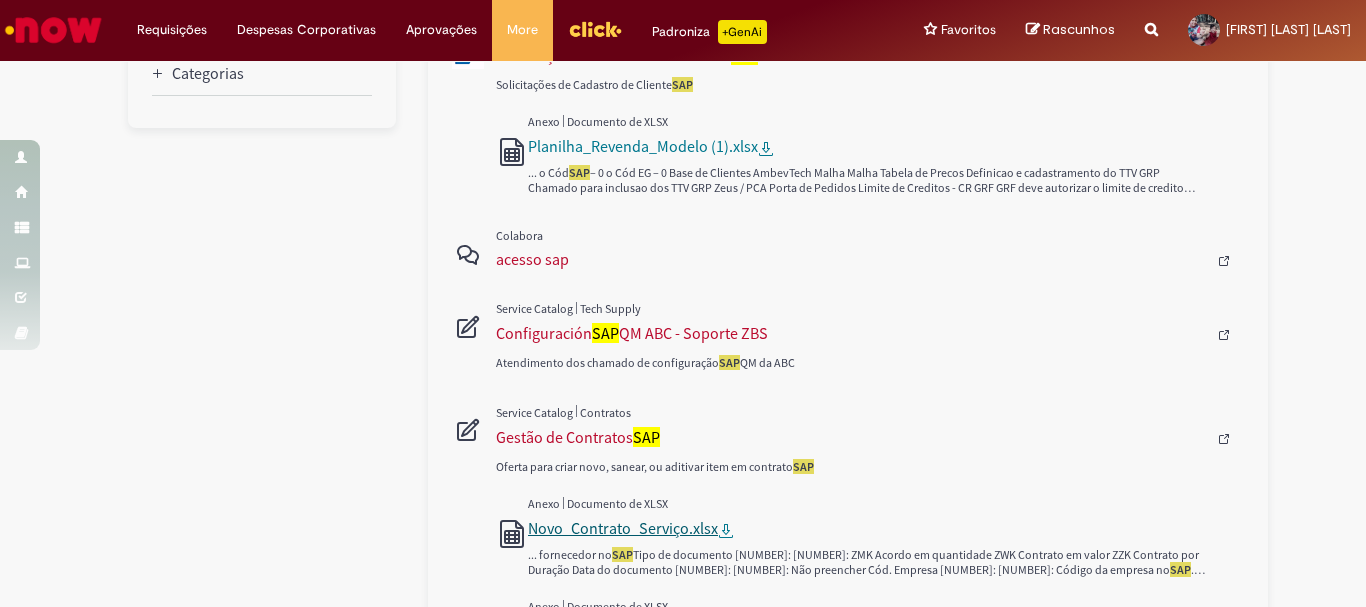 scroll, scrollTop: 1100, scrollLeft: 0, axis: vertical 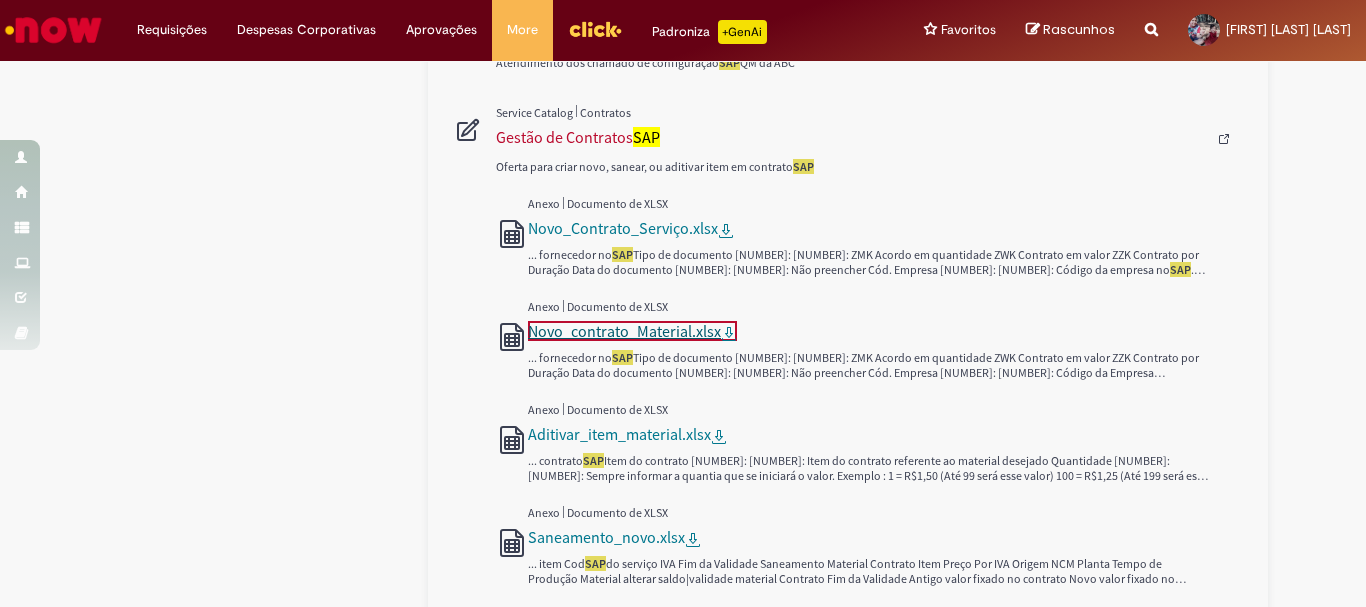 click on "Novo_contrato_Material.xlsx" at bounding box center (624, 331) 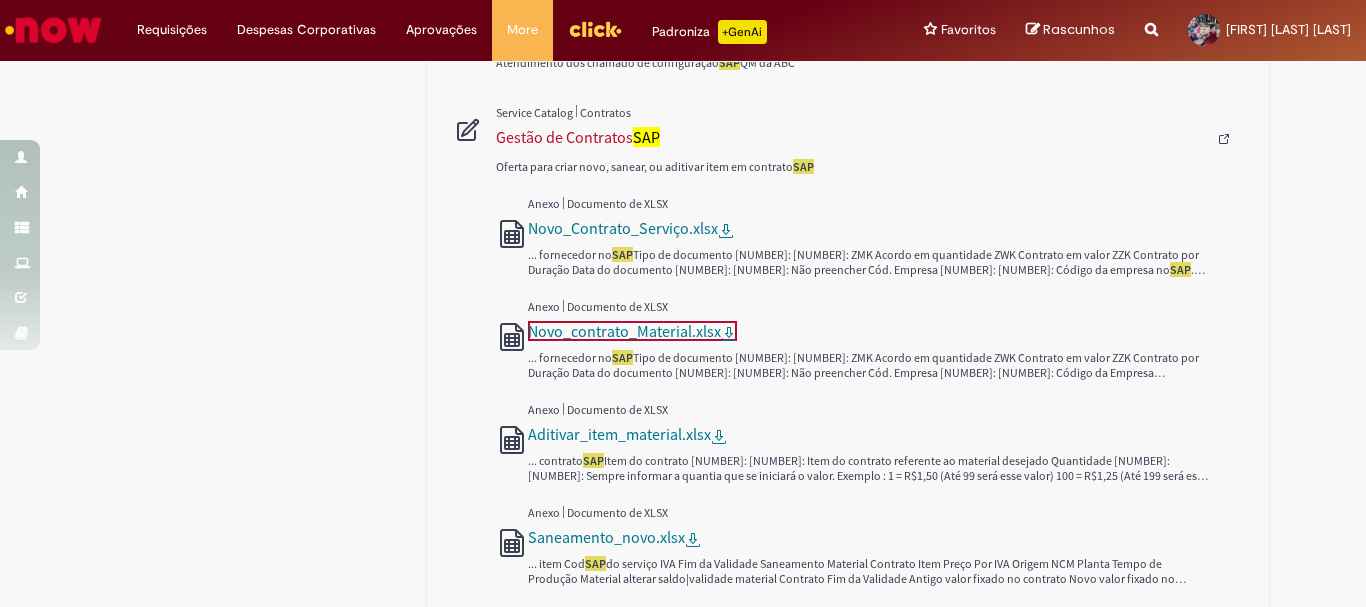 type 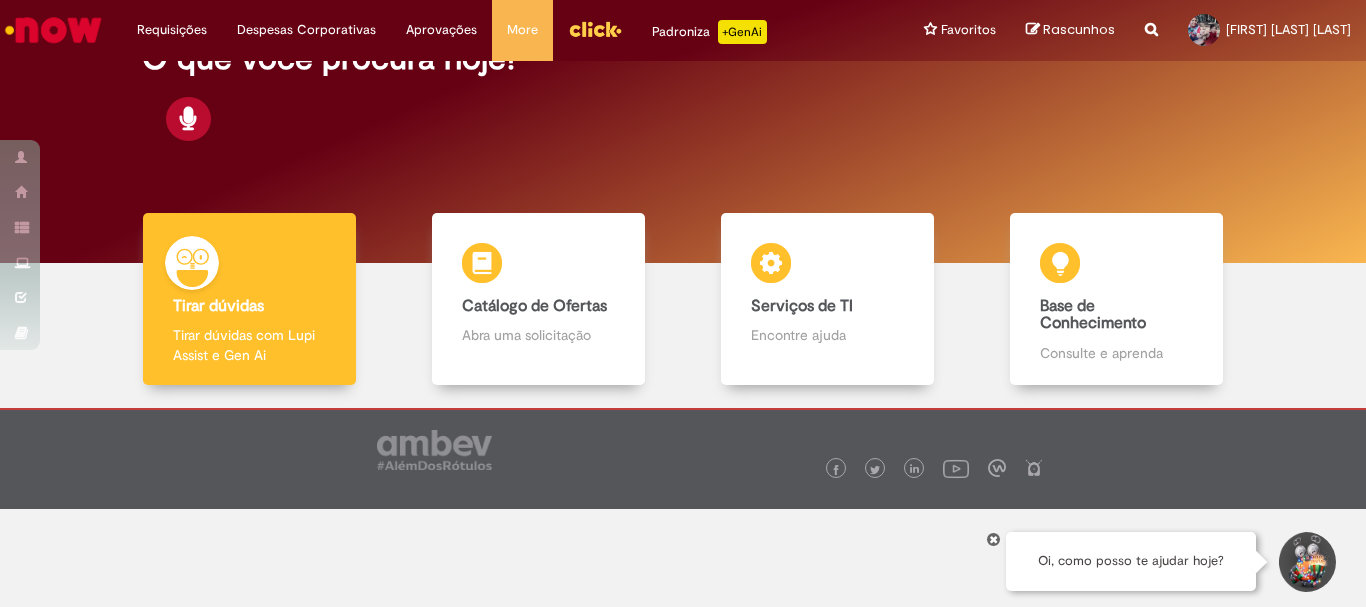 scroll, scrollTop: 0, scrollLeft: 0, axis: both 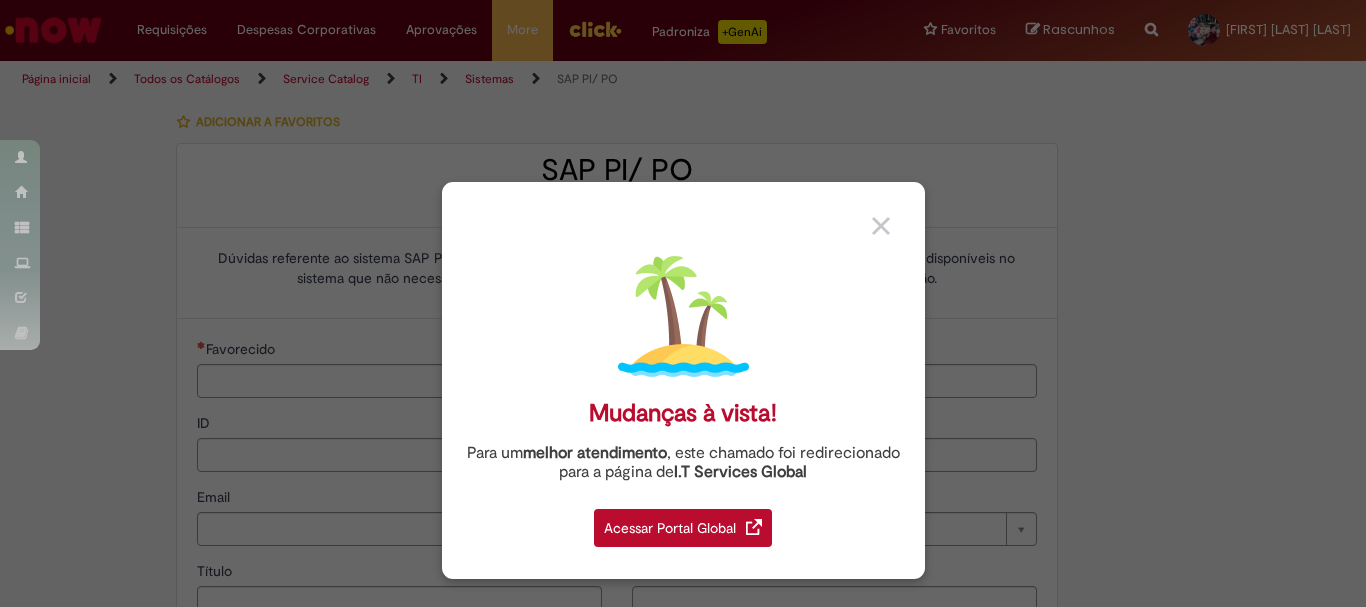 type on "********" 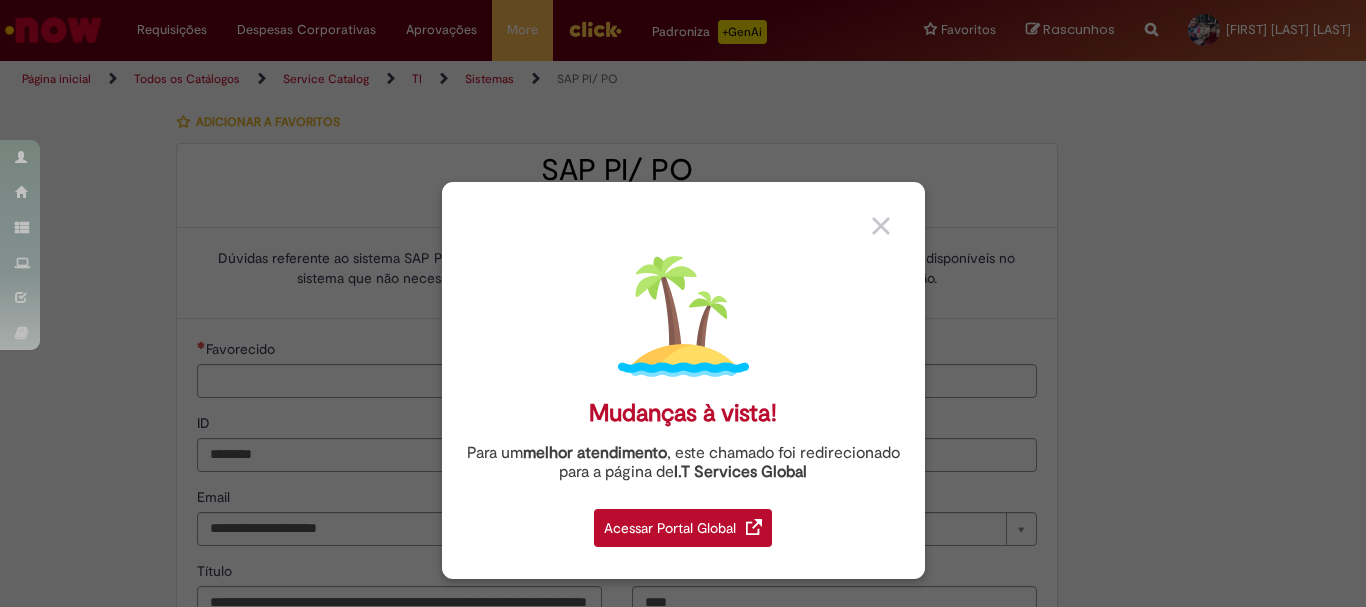 type on "**********" 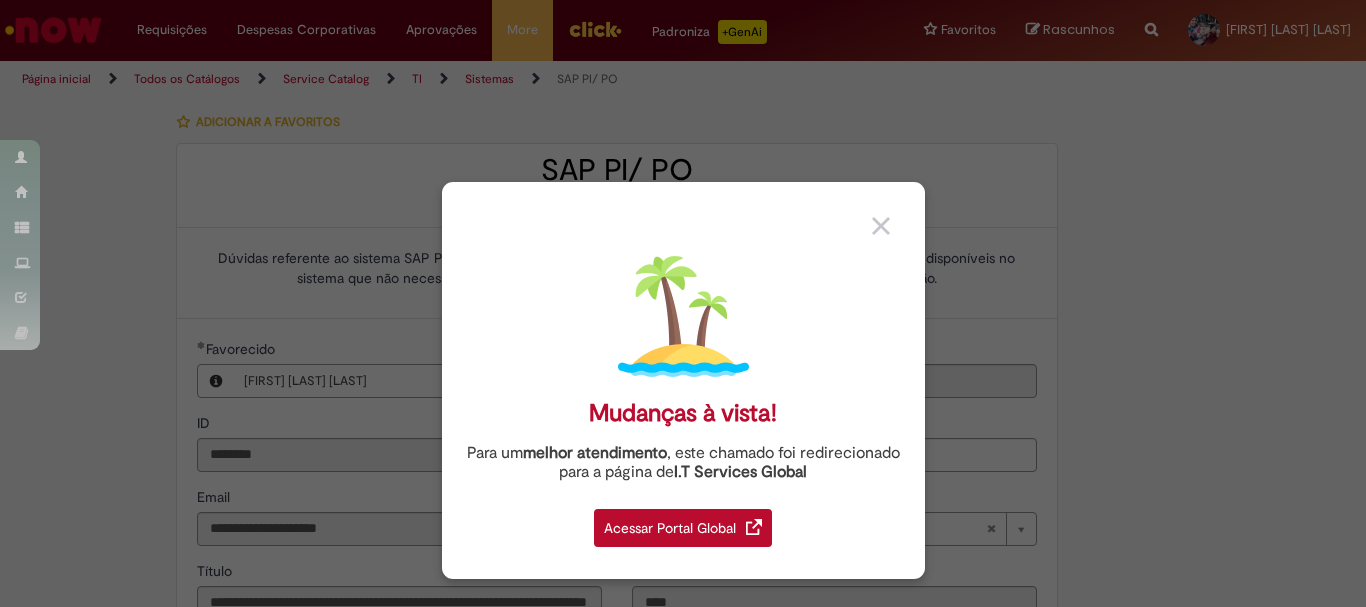 click at bounding box center (881, 226) 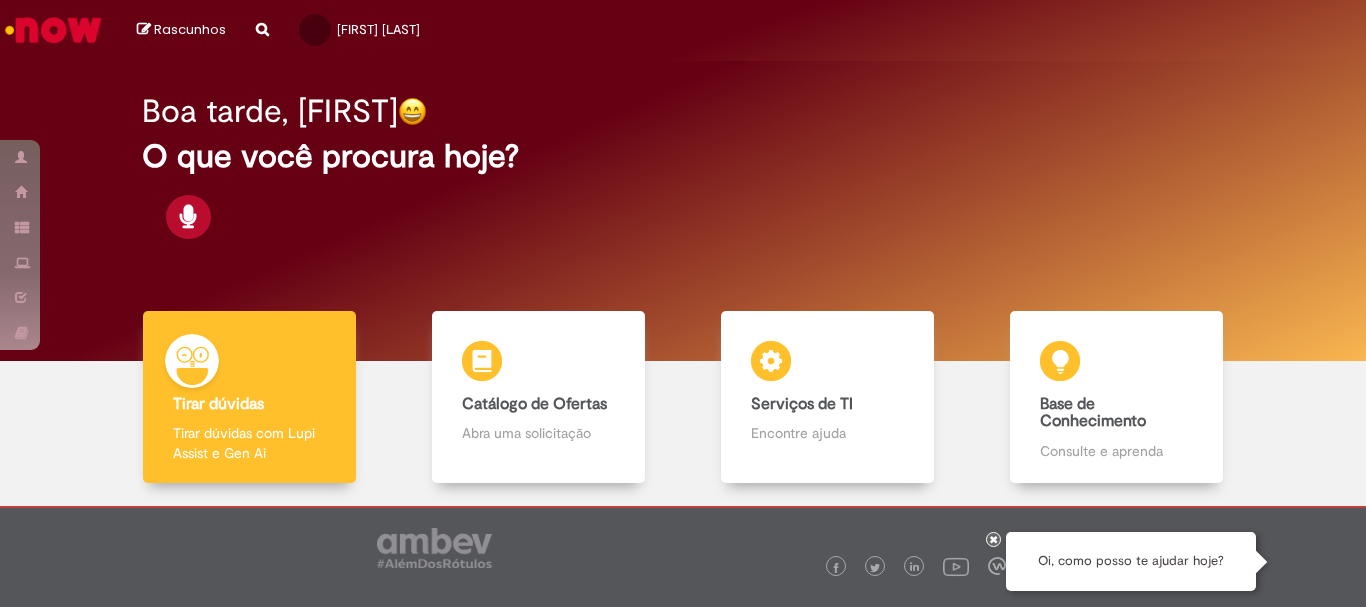 scroll, scrollTop: 0, scrollLeft: 0, axis: both 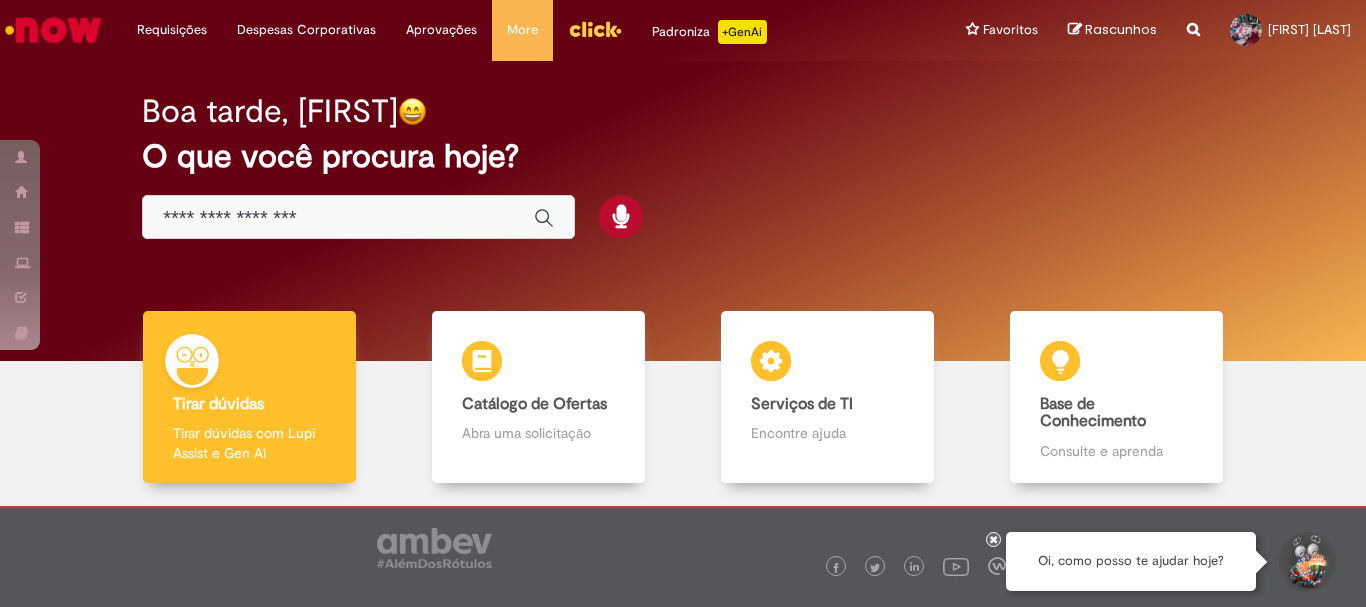 click at bounding box center (338, 218) 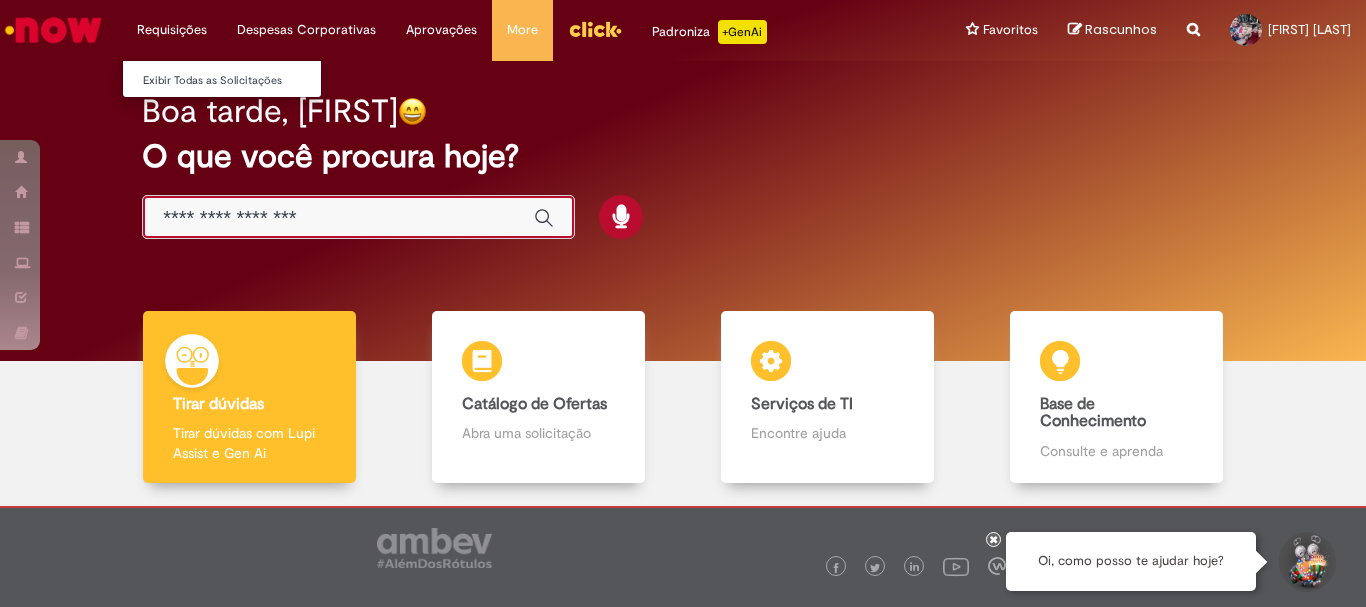 click on "Requisições
Exibir Todas as Solicitações" at bounding box center [172, 30] 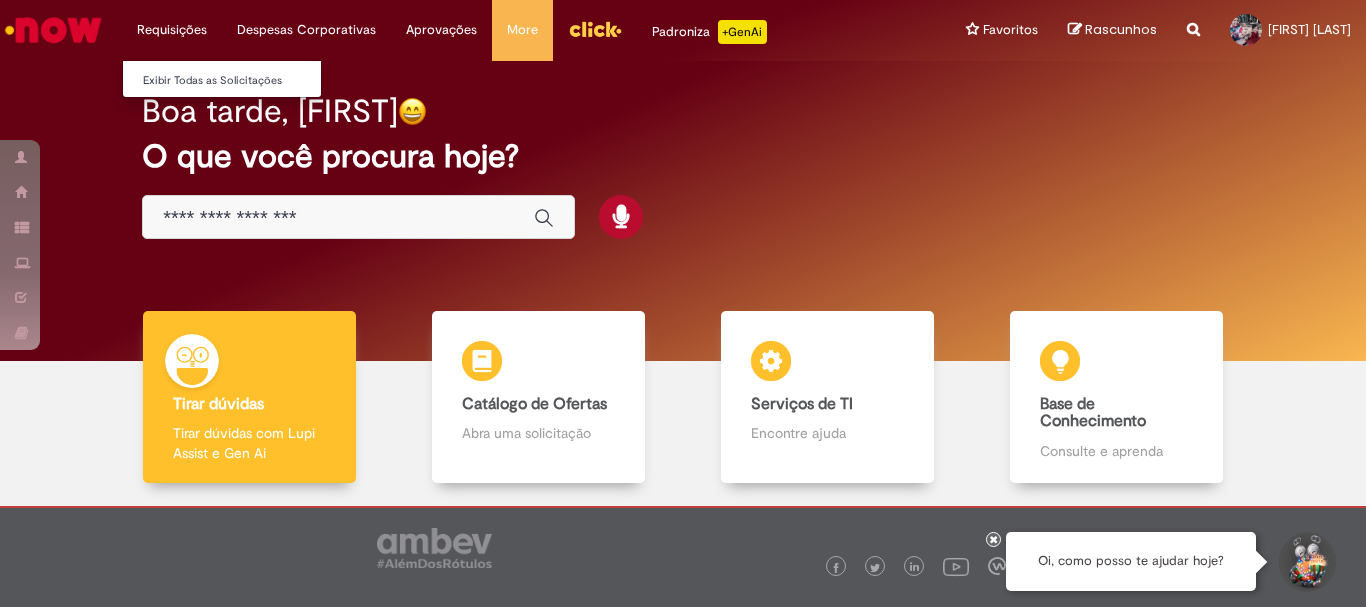 click on "Requisições
Exibir Todas as Solicitações" at bounding box center [172, 30] 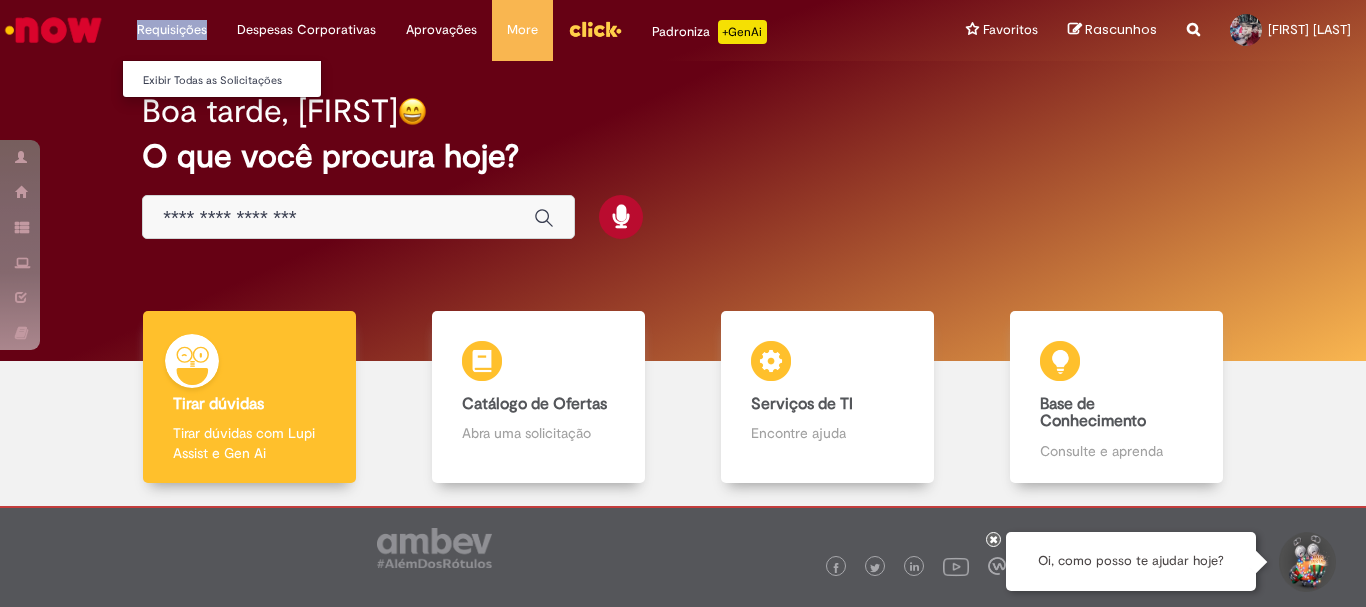 click on "Requisições
Exibir Todas as Solicitações" at bounding box center (172, 30) 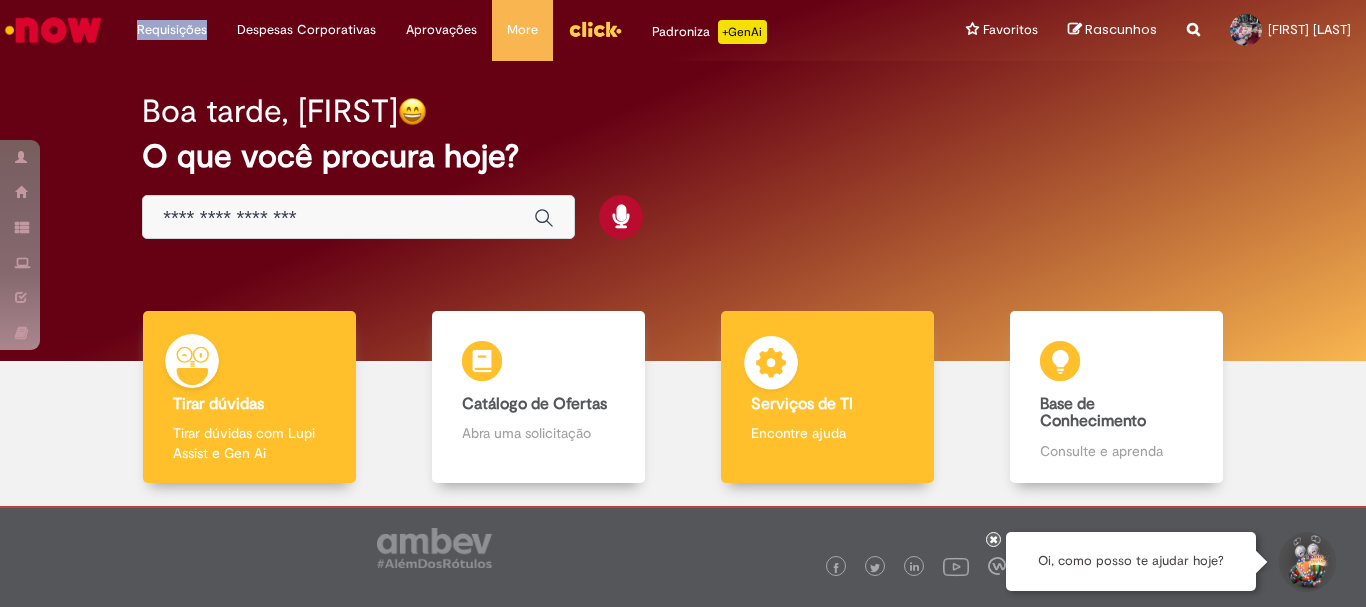 click on "Serviços de TI
Serviços de TI
Encontre ajuda" at bounding box center (827, 397) 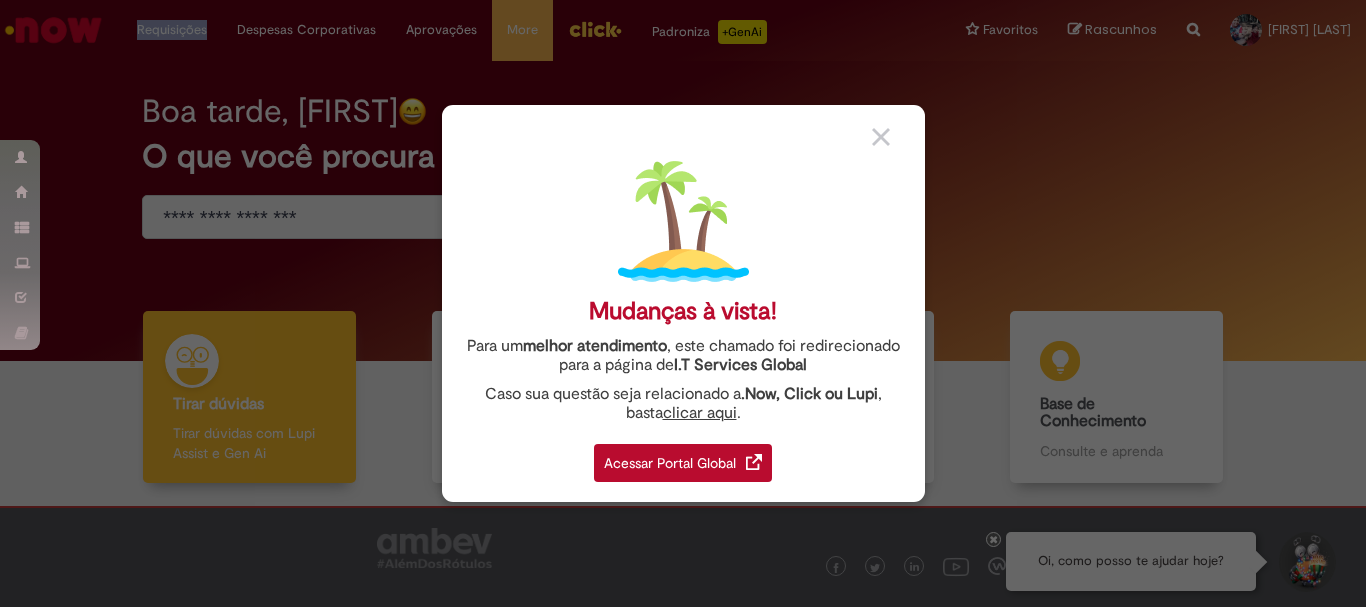 click at bounding box center (881, 137) 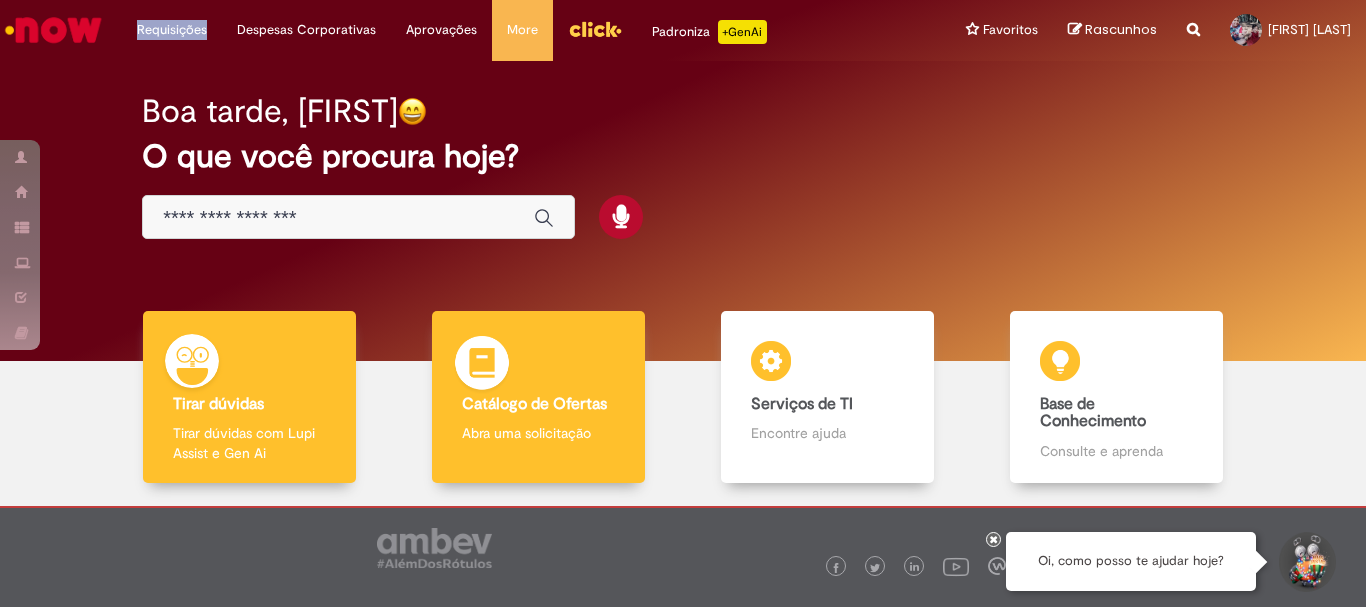 click on "Catálogo de Ofertas" at bounding box center (534, 404) 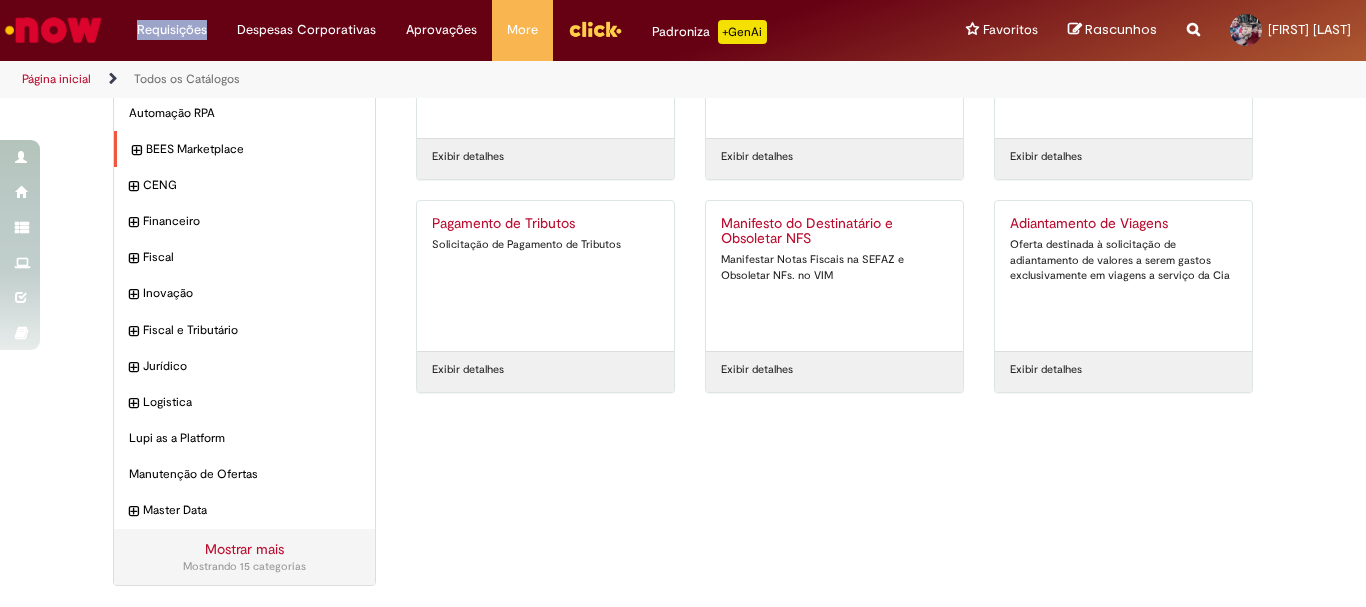 scroll, scrollTop: 0, scrollLeft: 0, axis: both 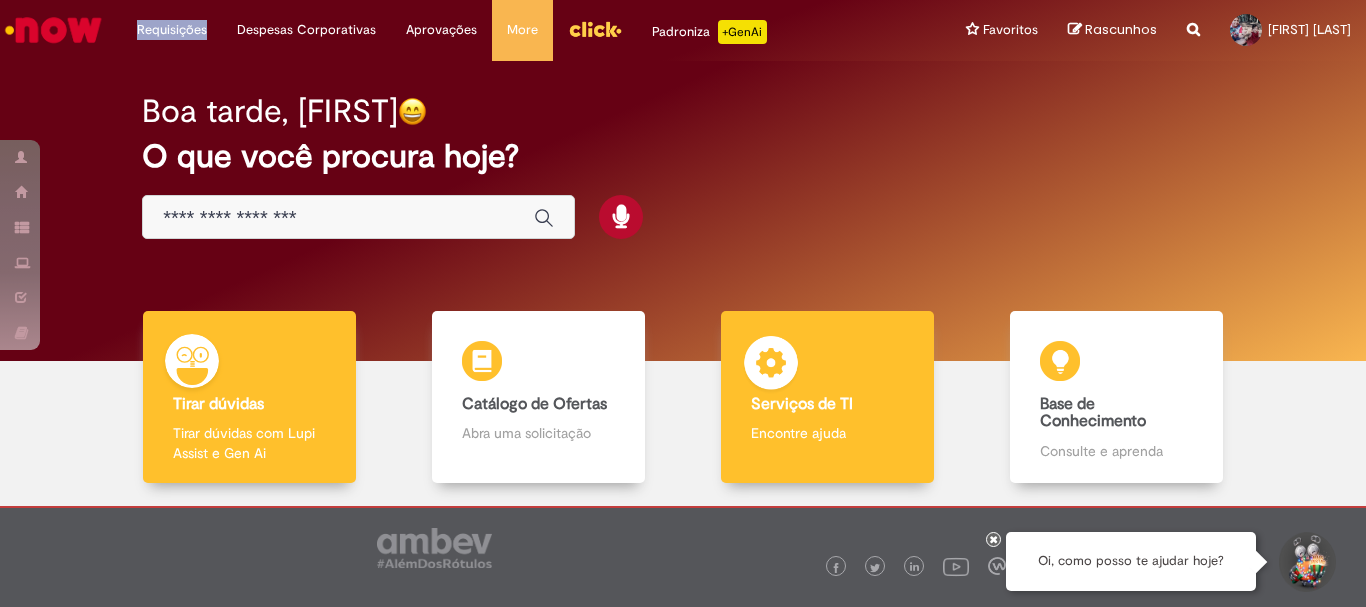 click on "Serviços de TI
Serviços de TI
Encontre ajuda" at bounding box center (827, 397) 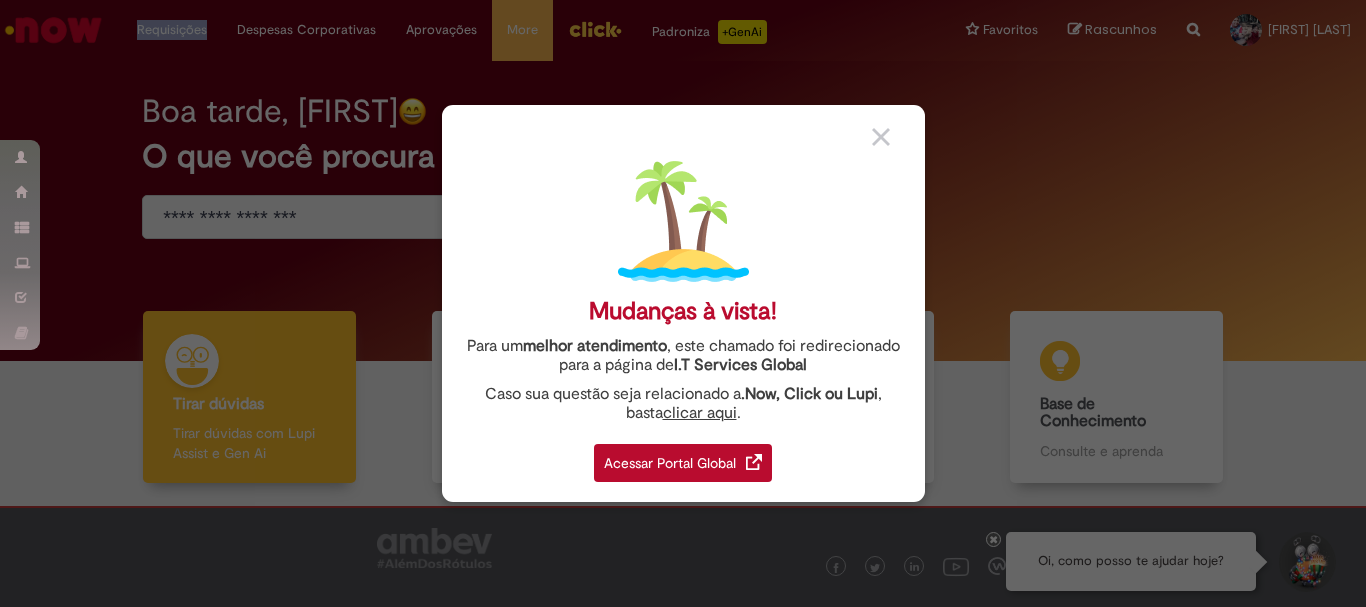 click on "Acessar Portal Global" at bounding box center [683, 463] 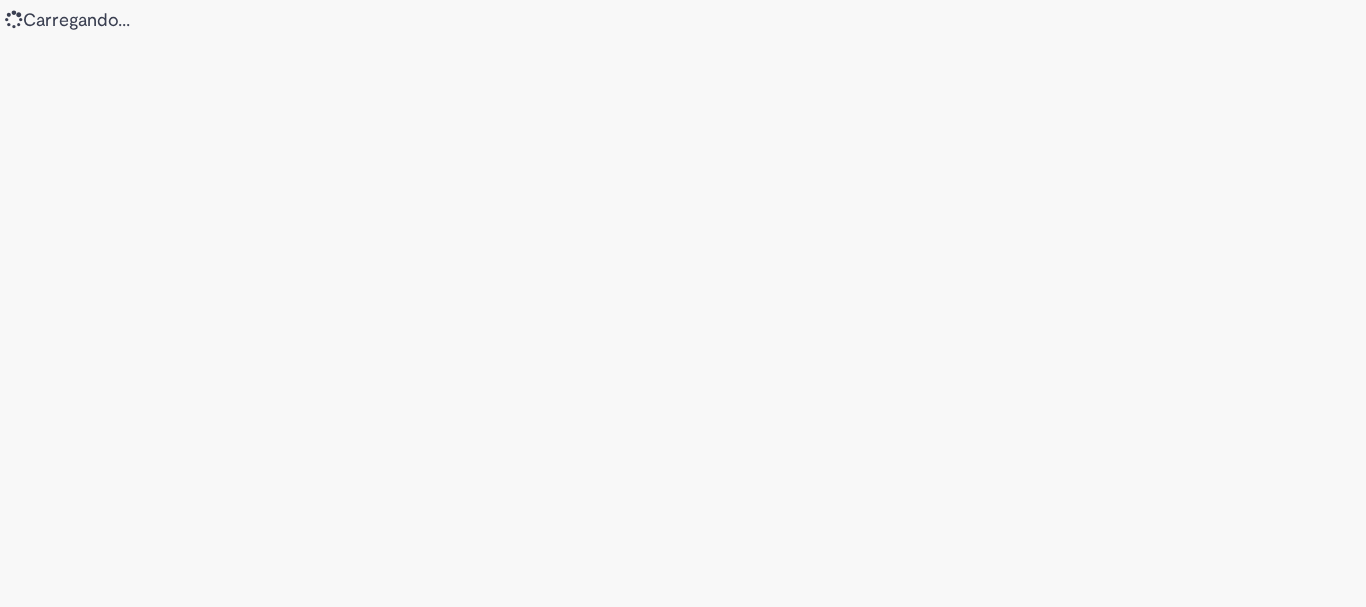 scroll, scrollTop: 0, scrollLeft: 0, axis: both 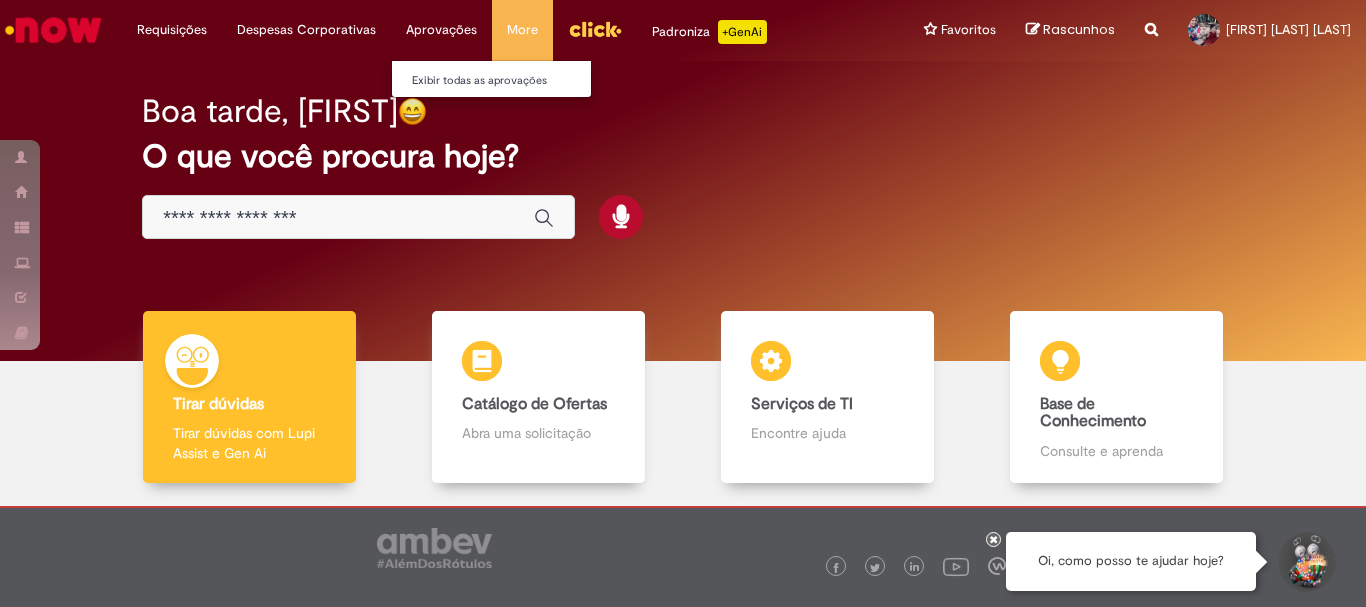 click on "Aprovações
Exibir todas as aprovações" at bounding box center (172, 30) 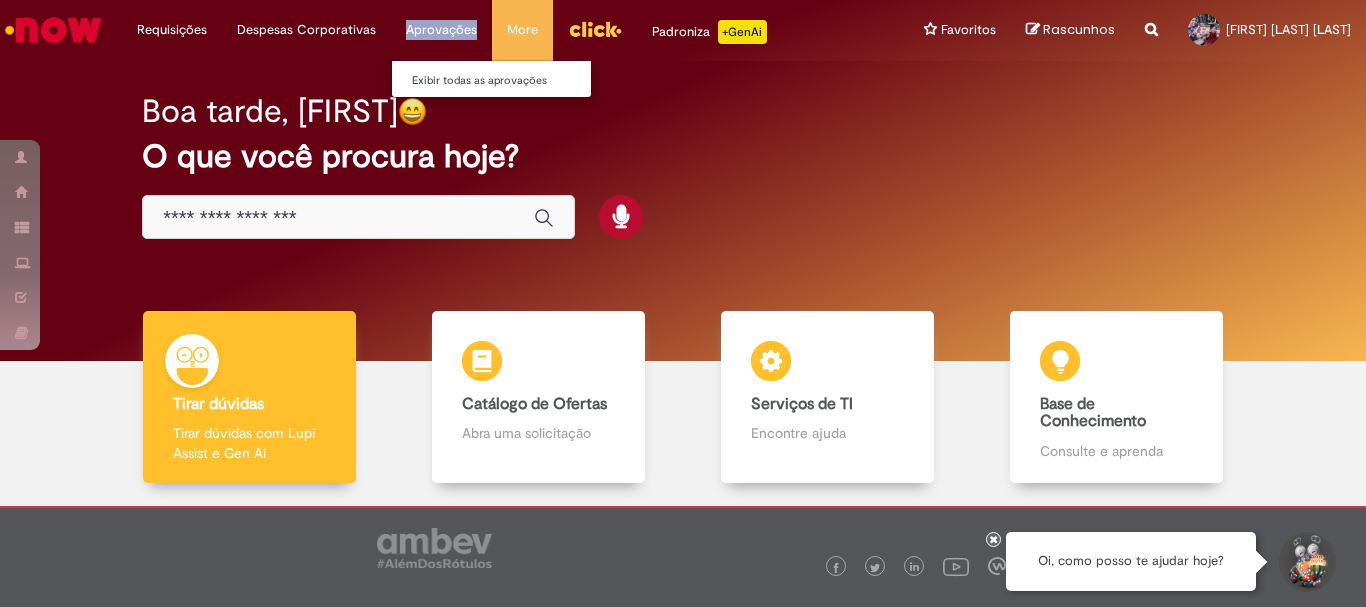 click on "Aprovações
Exibir todas as aprovações" at bounding box center [172, 30] 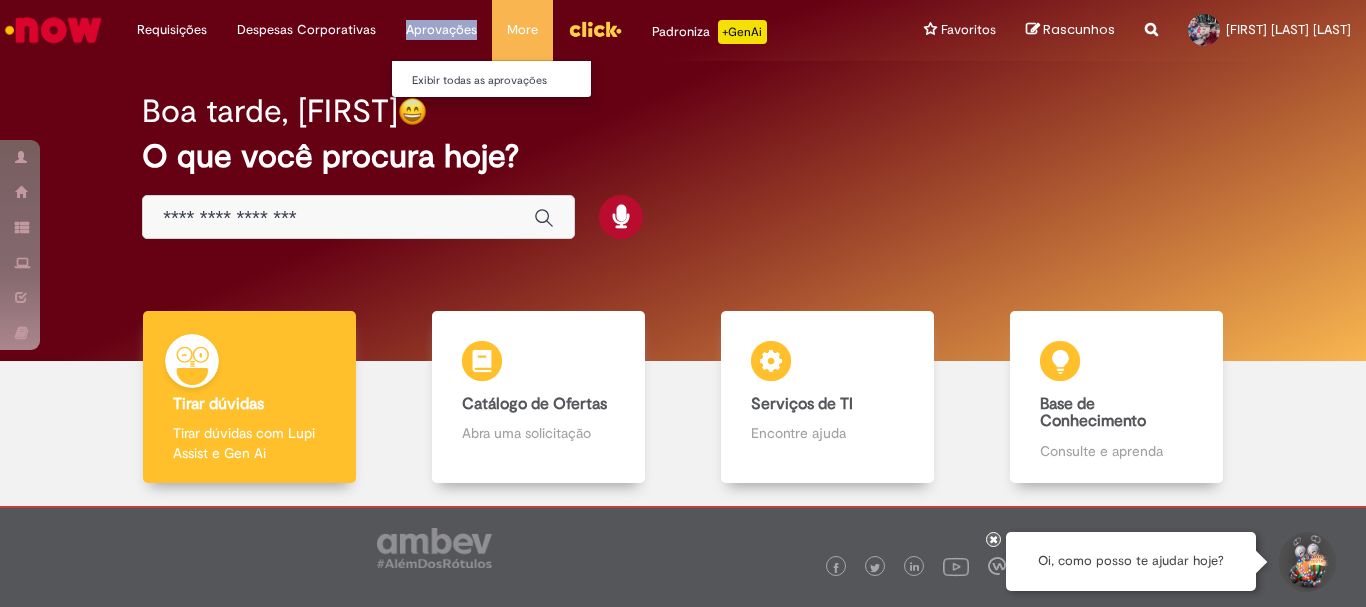 click on "Aprovações
Exibir todas as aprovações" at bounding box center (172, 30) 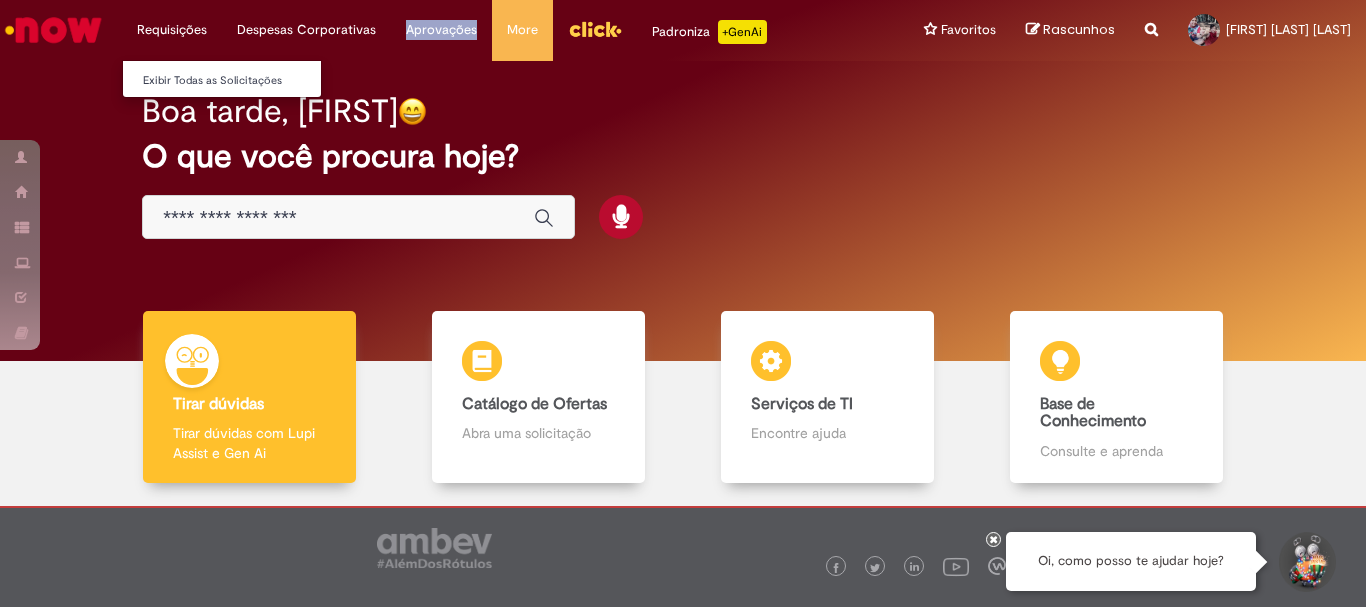 click on "Requisições
Exibir Todas as Solicitações" at bounding box center (172, 30) 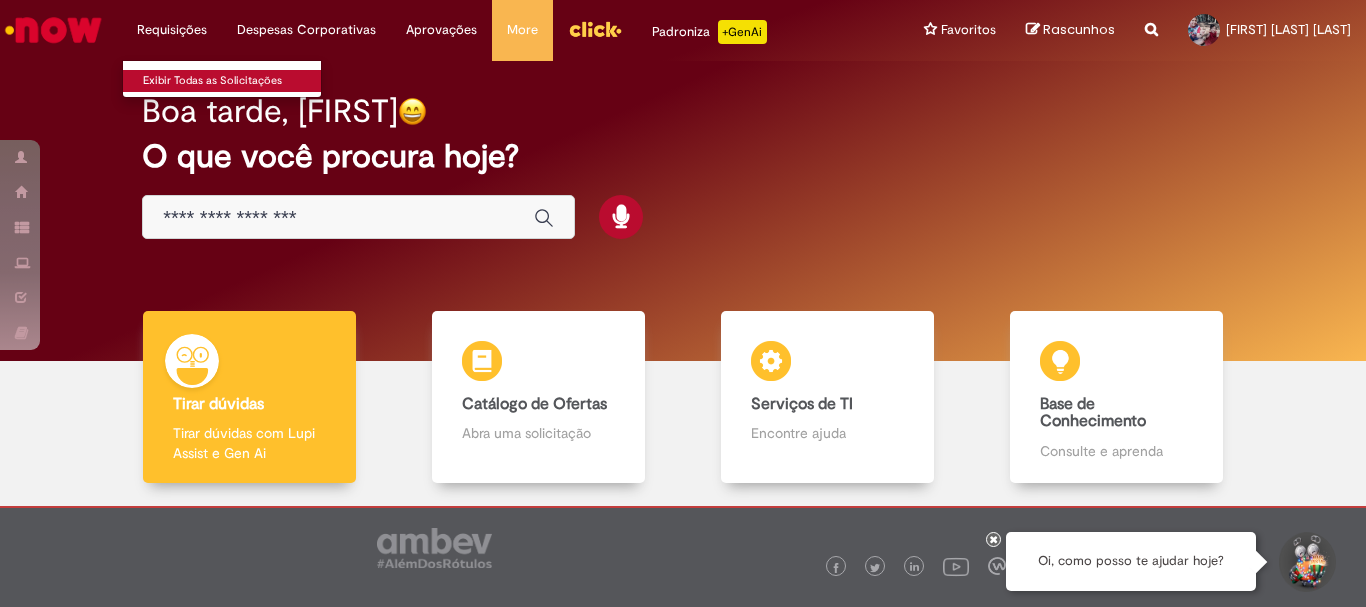 click on "Exibir Todas as Solicitações" at bounding box center [233, 81] 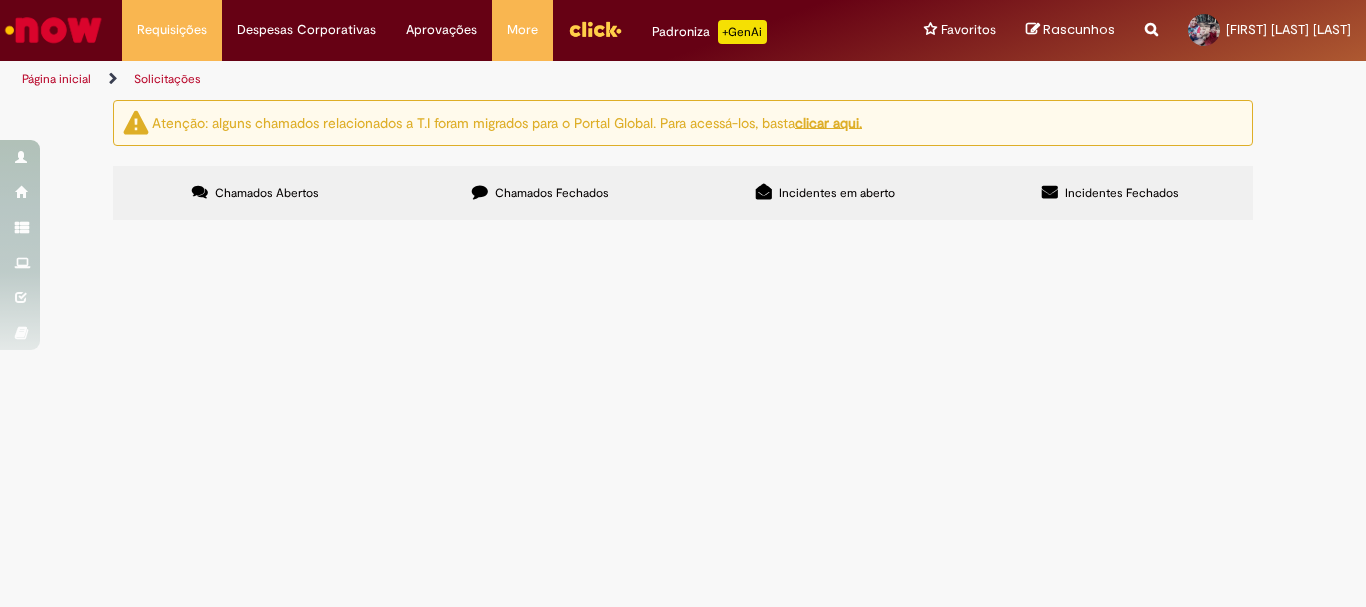 click at bounding box center [0, 0] 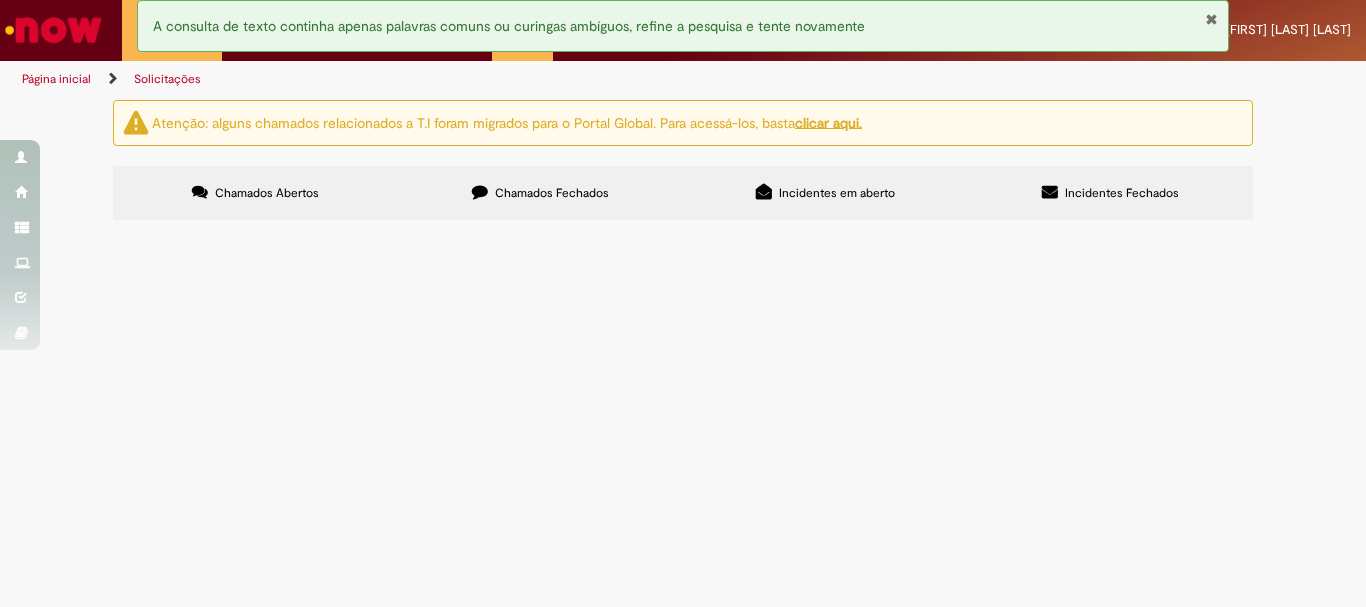 click at bounding box center [1211, 19] 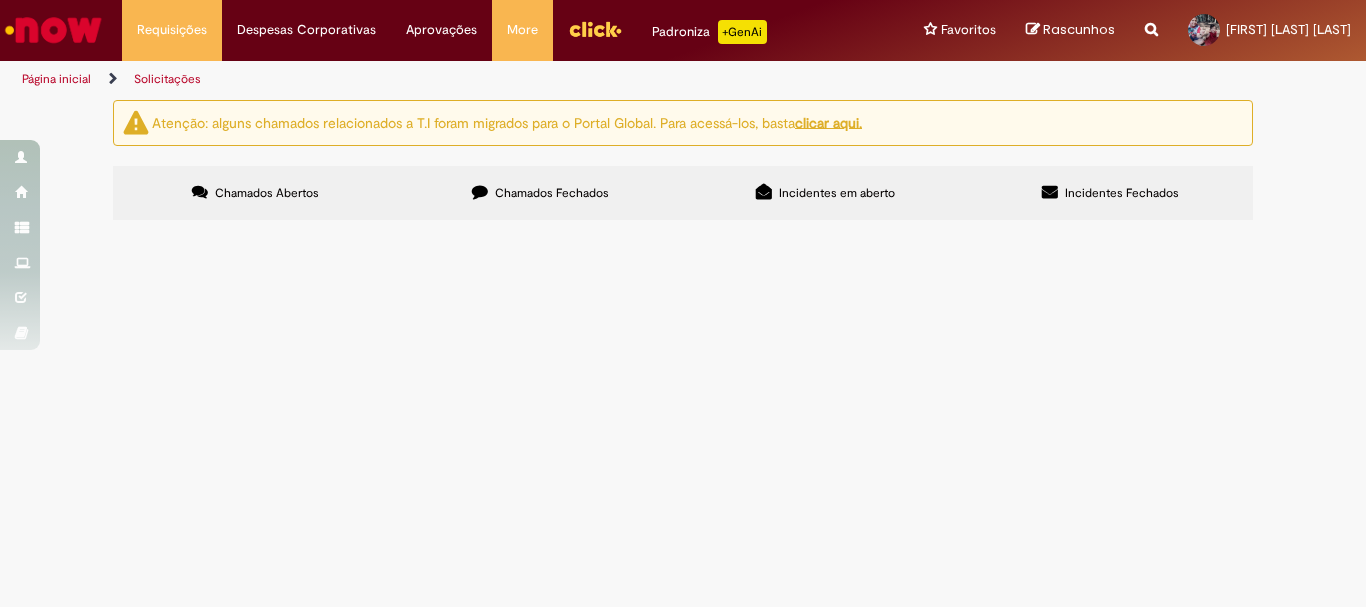 click on "Chamados Fechados" at bounding box center (552, 193) 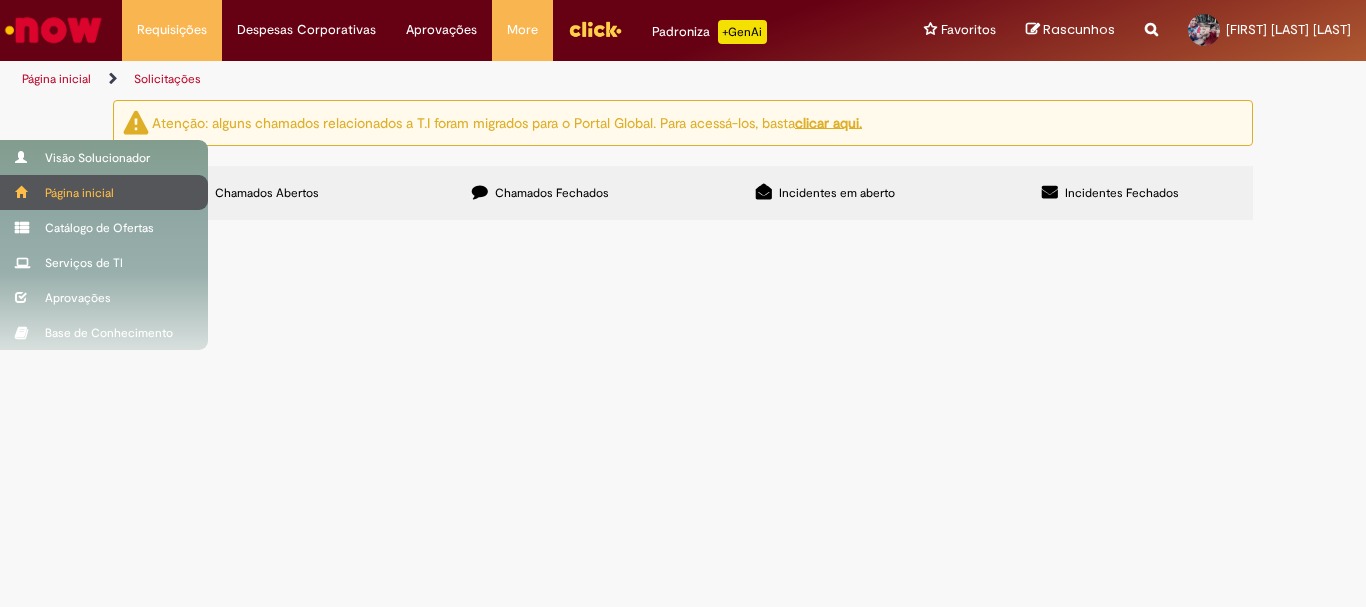 click on "Página inicial" at bounding box center [104, 192] 